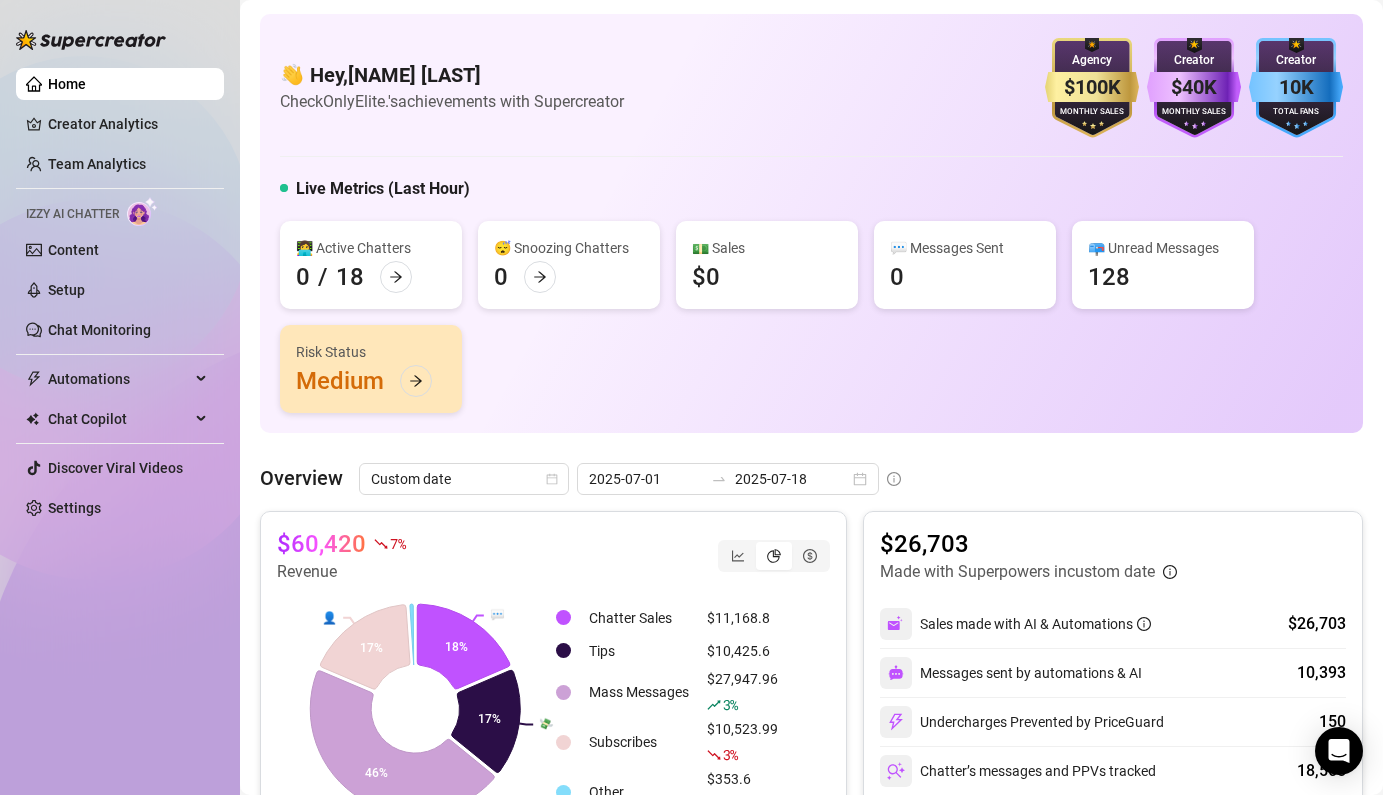 scroll, scrollTop: 0, scrollLeft: 0, axis: both 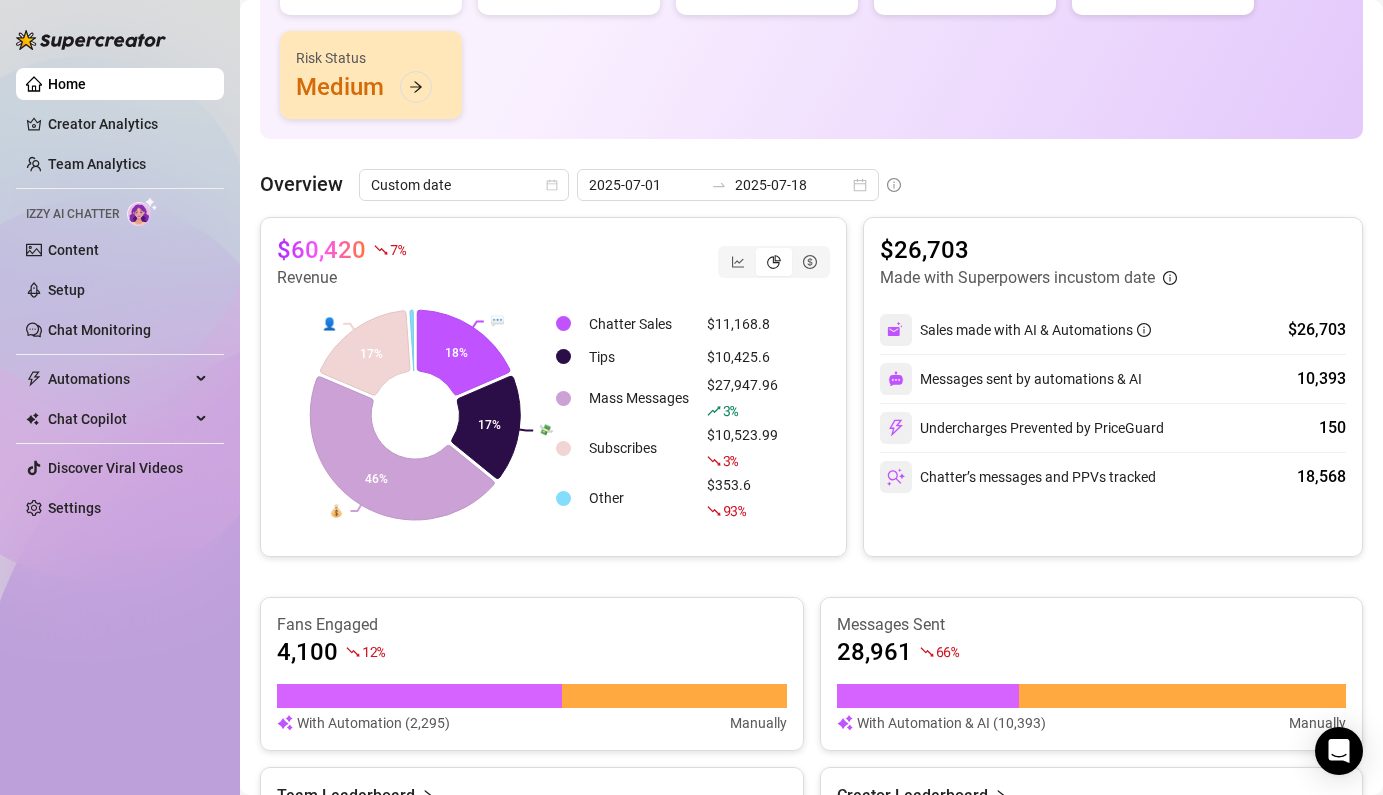 click on "Overview Custom date 2025-07-01 2025-07-18 $60,420 7 % Revenue 💬 💸 💰 👤 18% 17% 46% 17% Chatter Sales $11,168.8 Tips $10,425.6 Mass Messages $27,947.96 3 % Subscribes $10,523.99 3 % Other $353.6 93 % $26,703 Made with Superpowers in  custom date Sales made with AI & Automations $26,703 Messages sent by automations & AI 10,393 Undercharges Prevented by PriceGuard 150 Chatter’s messages and PPVs tracked 18,568 Fans Engaged 4,100 12 % With Automation   (2,295) Manually Messages Sent 28,961 66 % With Automation & AI   (10,393) Manually Team Leaderboard AI Chatter 0 $0 Guy A. 3,449 $5,748 Dana R. 3,785 $4,853.6 Chap צ. 4,211 $4,128 Amit 4,767 $3,171.2 1 2 3 4 Creator Leaderboard the_bohema $16,992.09 Yarden $12,228.9 AdelDahan $12,003.63 Green $8,434.28 Cherry $8,388.61 1 2" at bounding box center (811, 642) 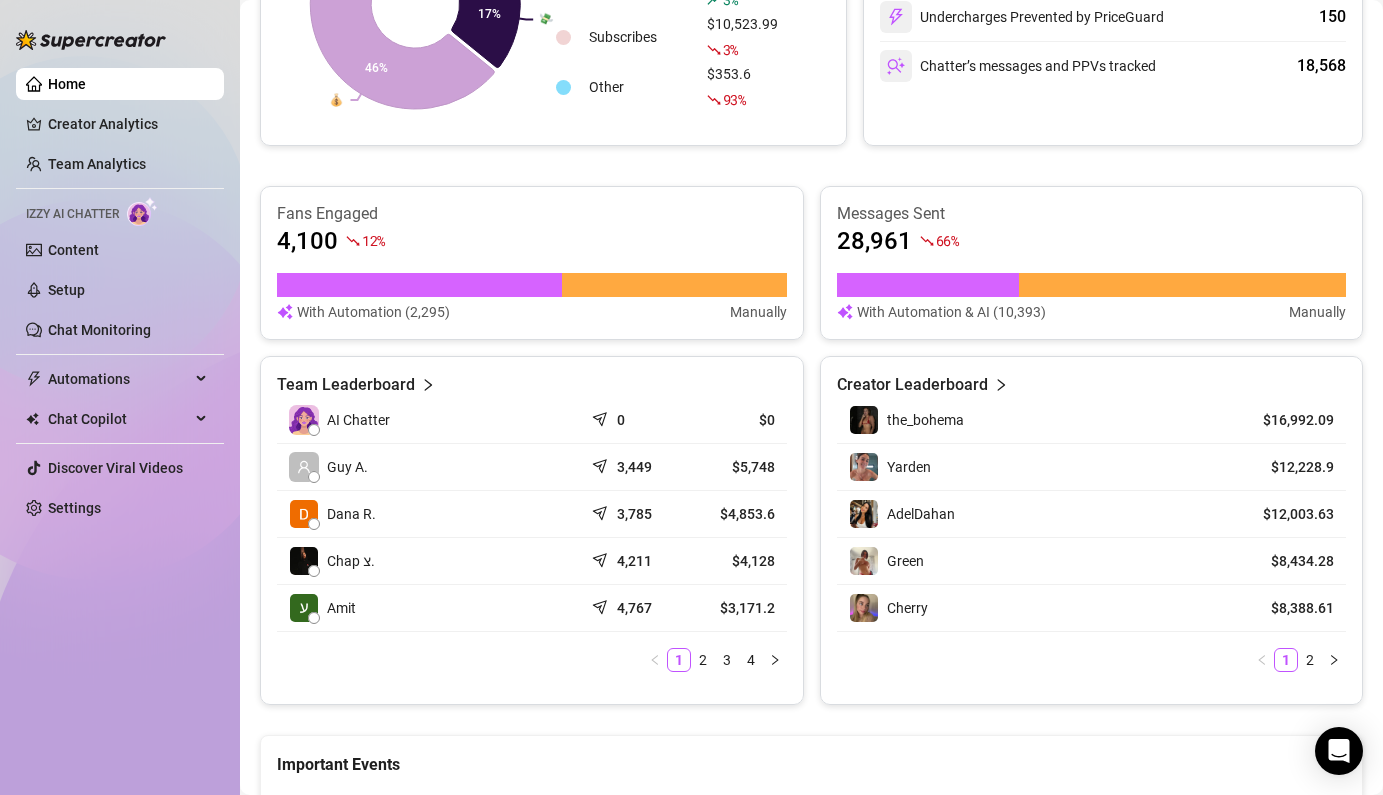 scroll, scrollTop: 718, scrollLeft: 0, axis: vertical 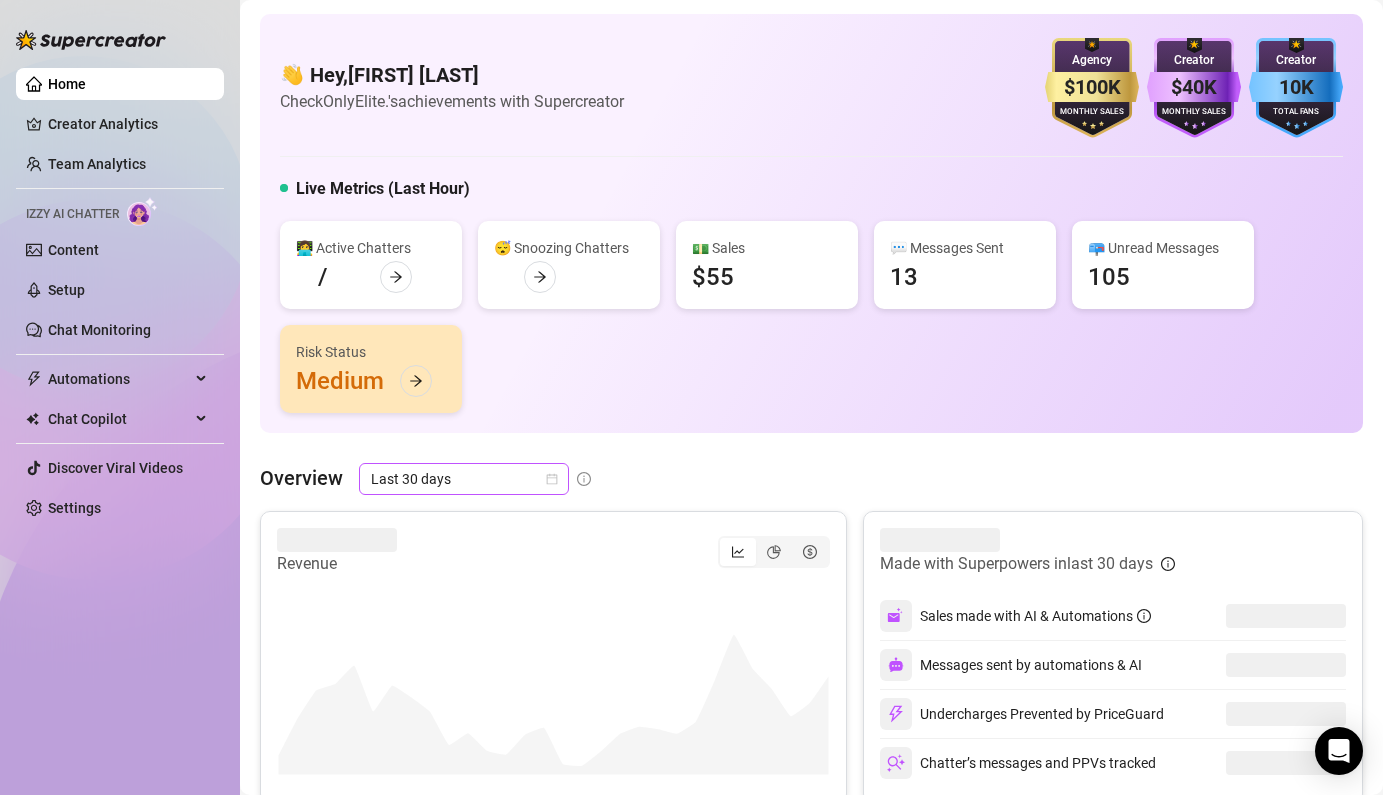 click on "Last 30 days" at bounding box center (464, 479) 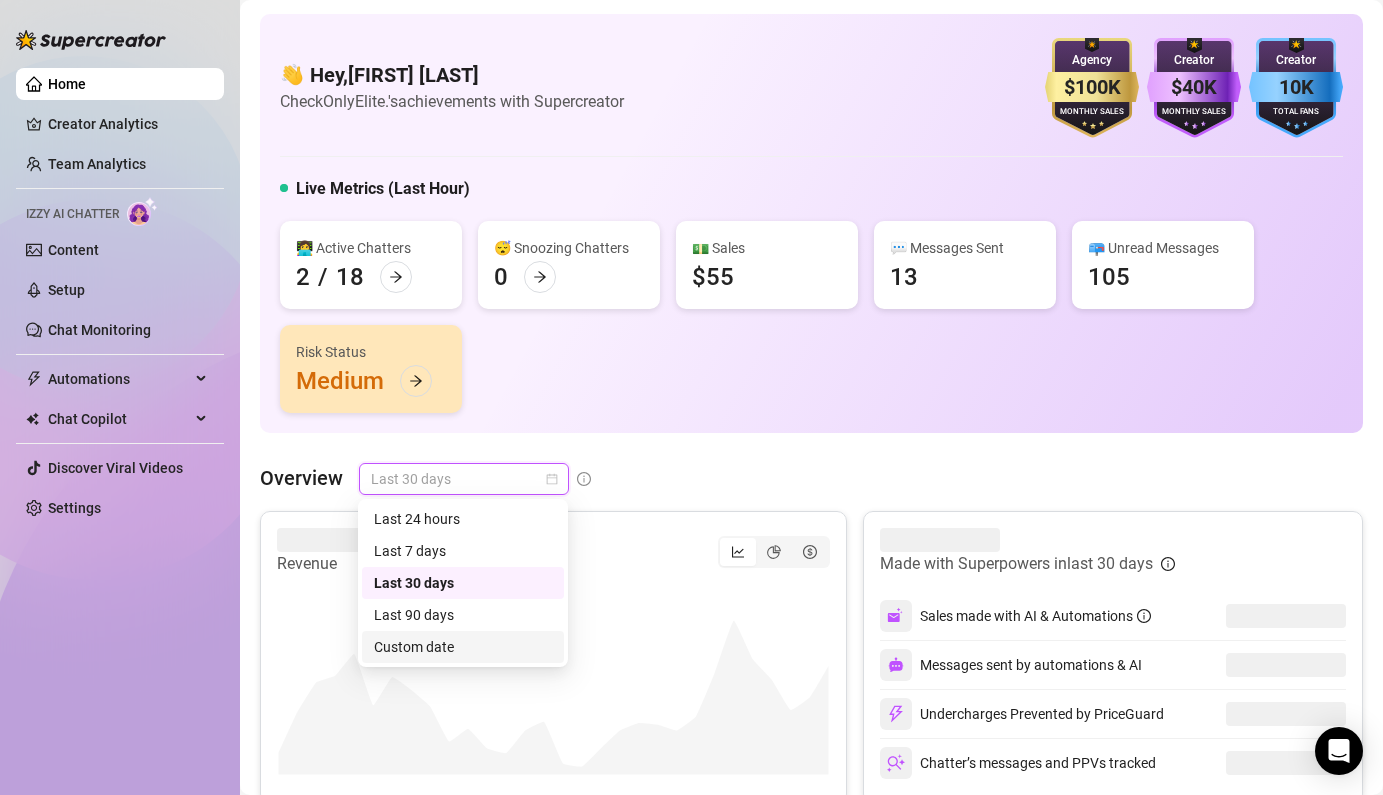 click on "Custom date" at bounding box center (463, 647) 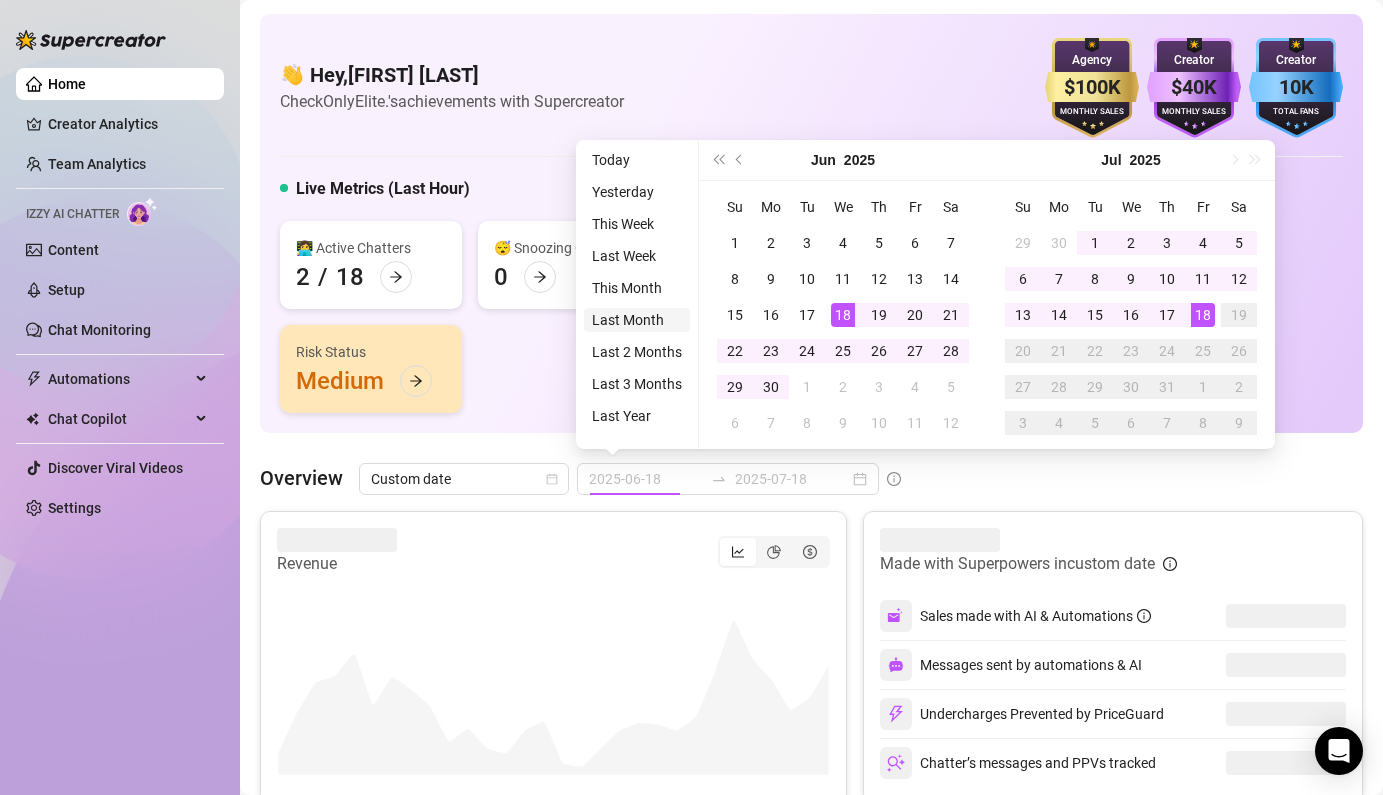 click on "Last Month" at bounding box center [637, 320] 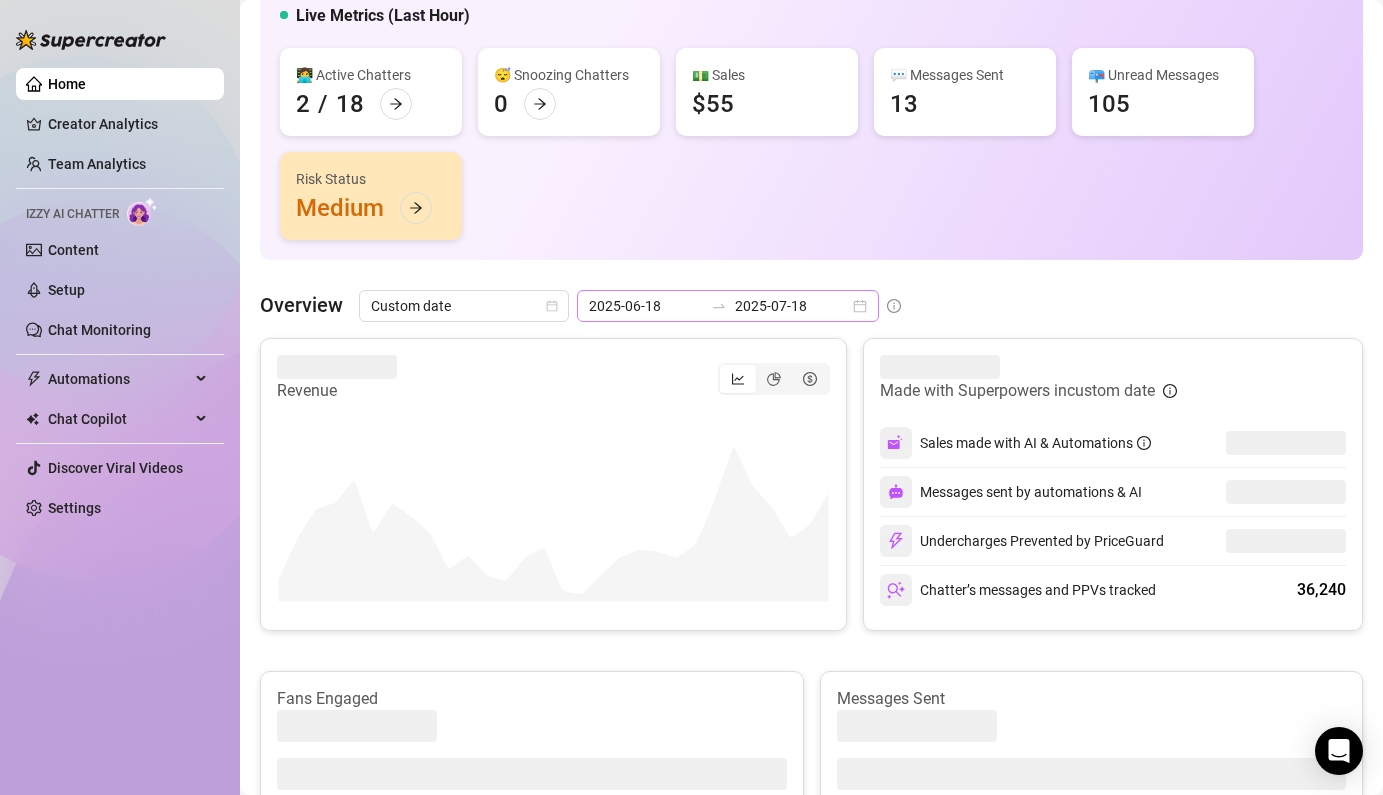scroll, scrollTop: 184, scrollLeft: 0, axis: vertical 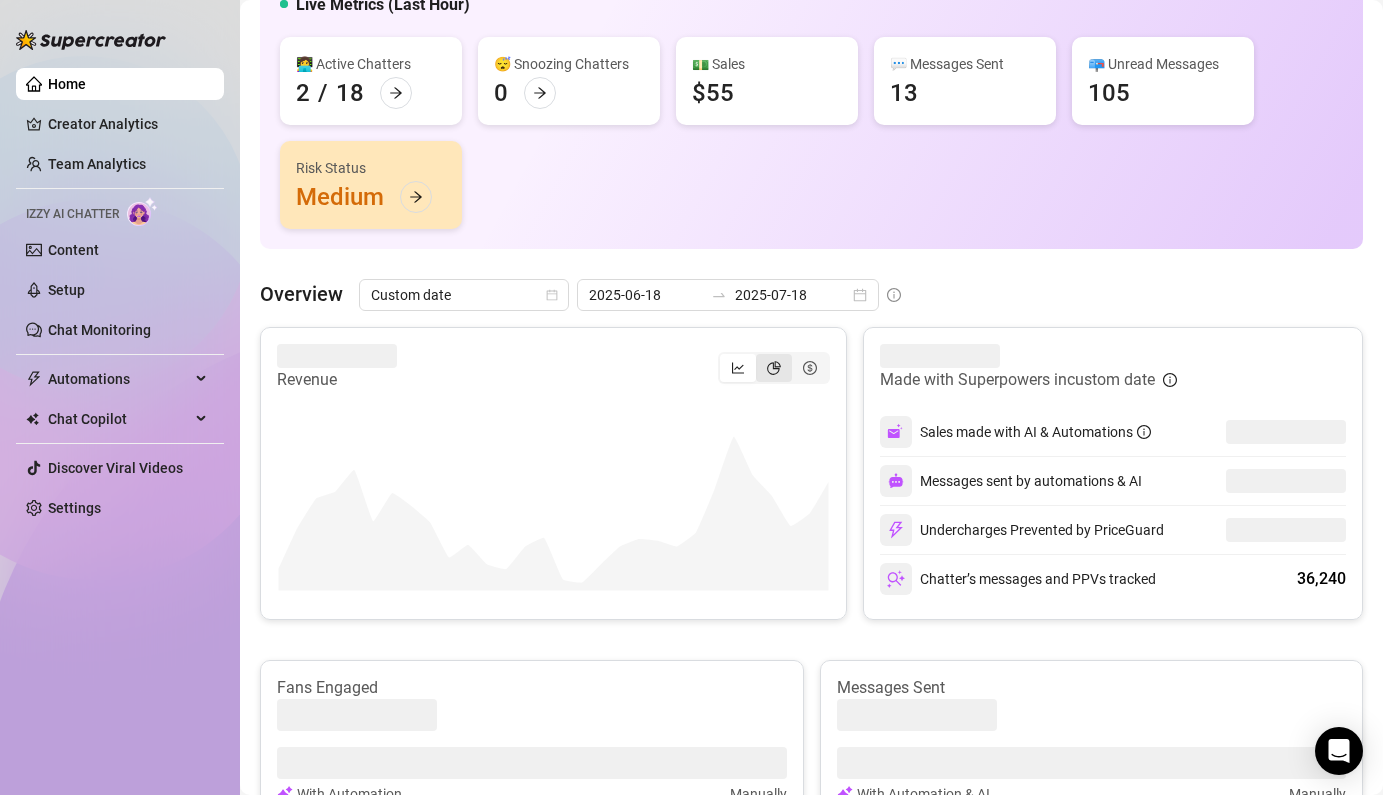 click 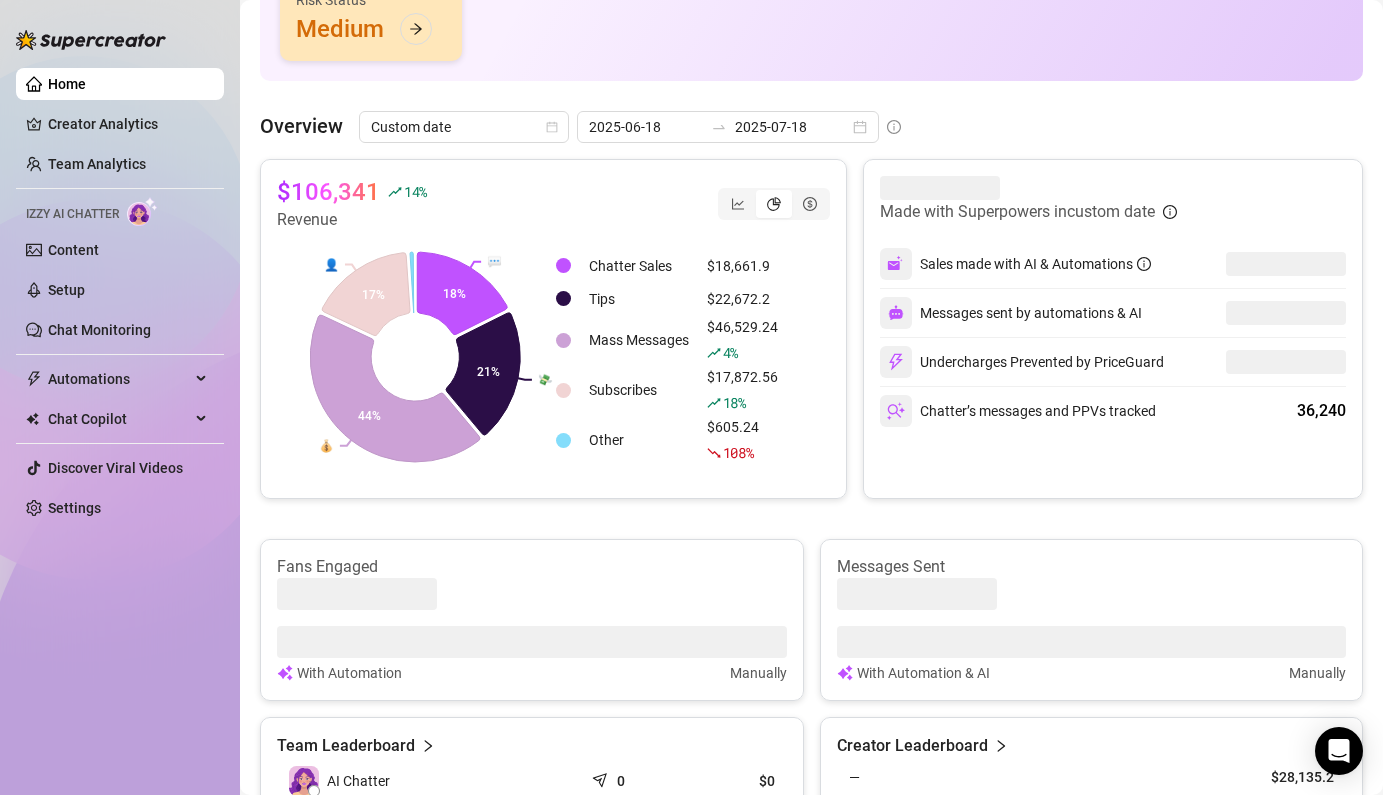 scroll, scrollTop: 351, scrollLeft: 0, axis: vertical 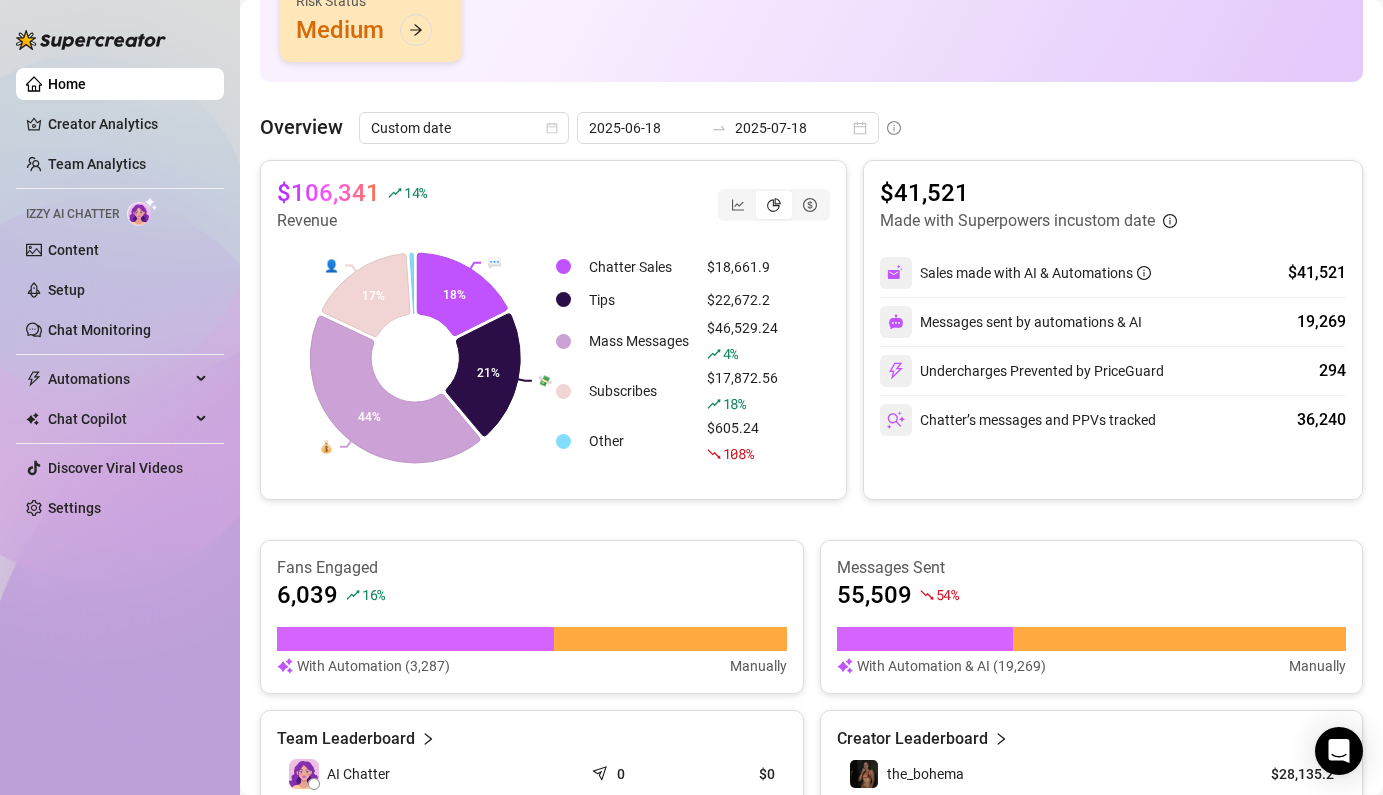 click on "$106,341 14 % Revenue 💬 💸 💰 👤 18% 21% 44% 17% Chatter Sales $18,661.9 Tips $22,672.2 Mass Messages $46,529.24 4 % Subscribes $17,872.56 18 % Other $605.24 108 %" at bounding box center (553, 330) 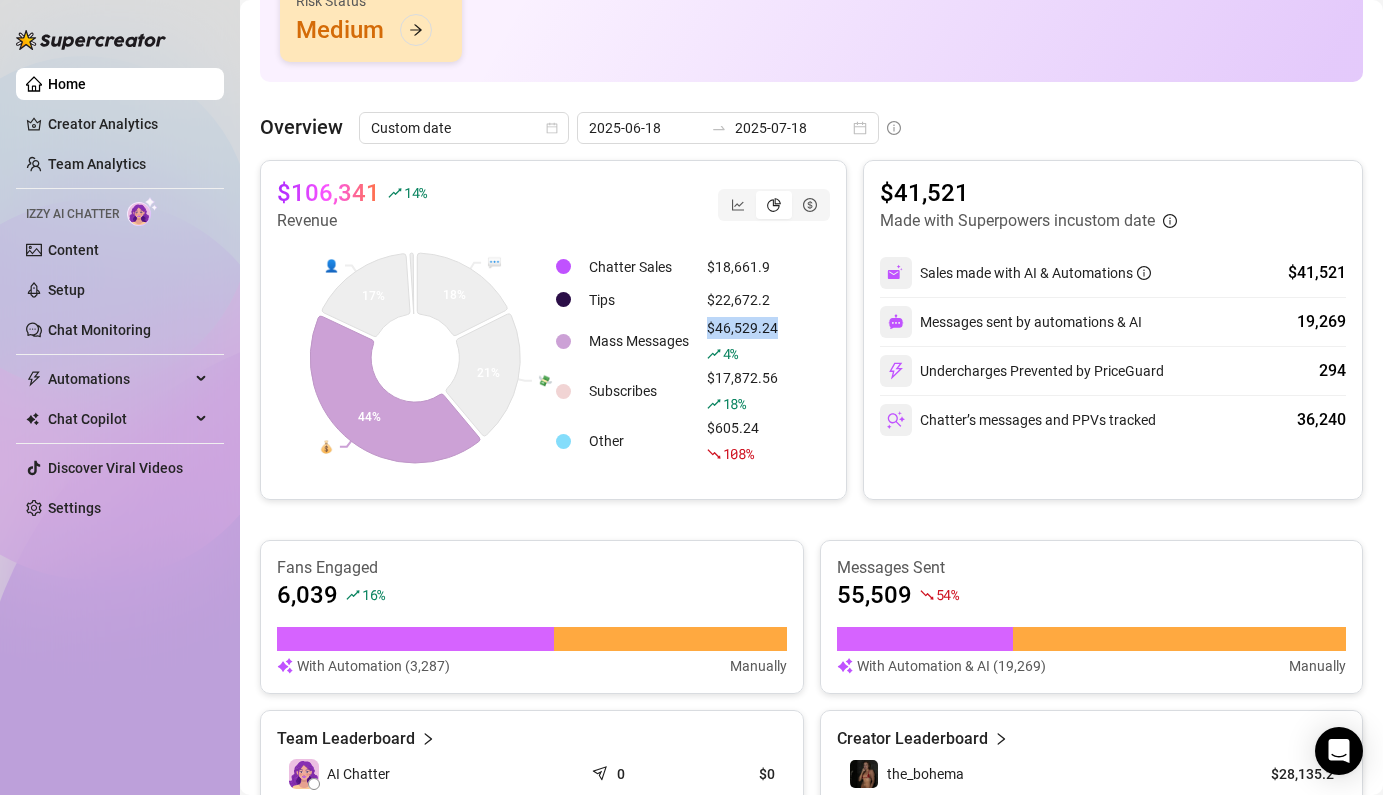 drag, startPoint x: 780, startPoint y: 326, endPoint x: 706, endPoint y: 333, distance: 74.330345 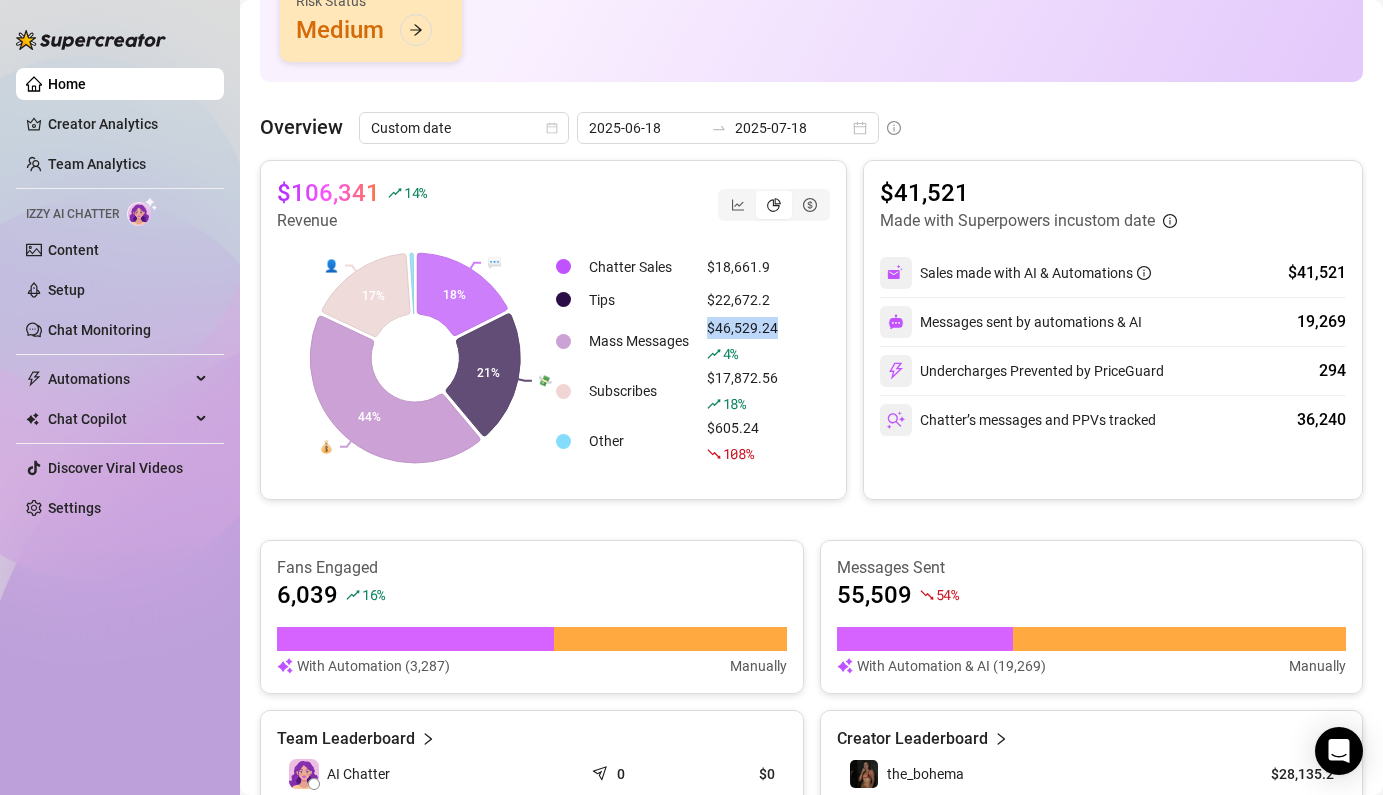 click on "Chatter Sales $18,661.9 Tips $22,672.2 Mass Messages $46,529.24 4 % Subscribes $17,872.56 18 % Other $605.24 108 %" at bounding box center (692, 358) 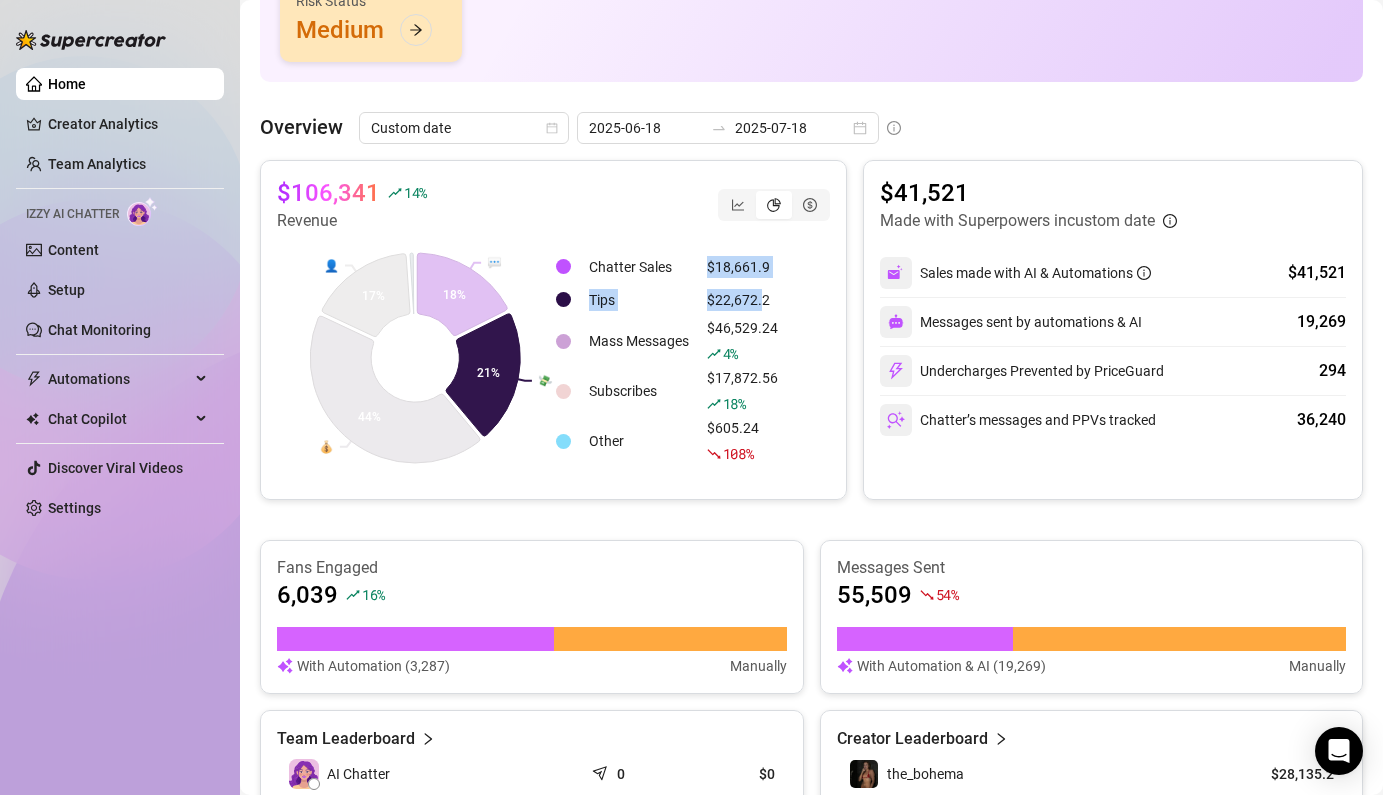 drag, startPoint x: 776, startPoint y: 245, endPoint x: 763, endPoint y: 297, distance: 53.600372 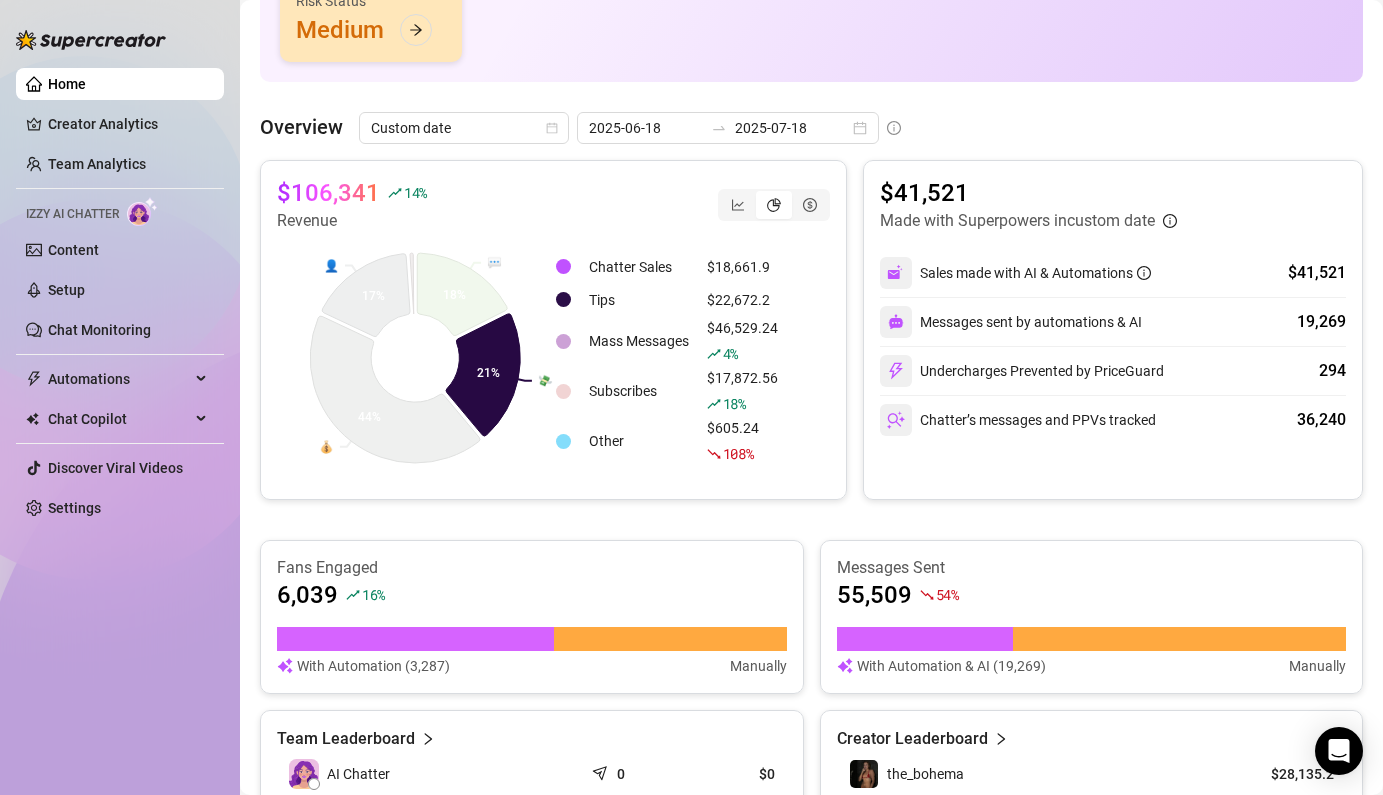 click on "Chatter Sales $18,661.9 Tips $22,672.2 Mass Messages $46,529.24 4 % Subscribes $17,872.56 18 % Other $605.24 108 %" at bounding box center (692, 358) 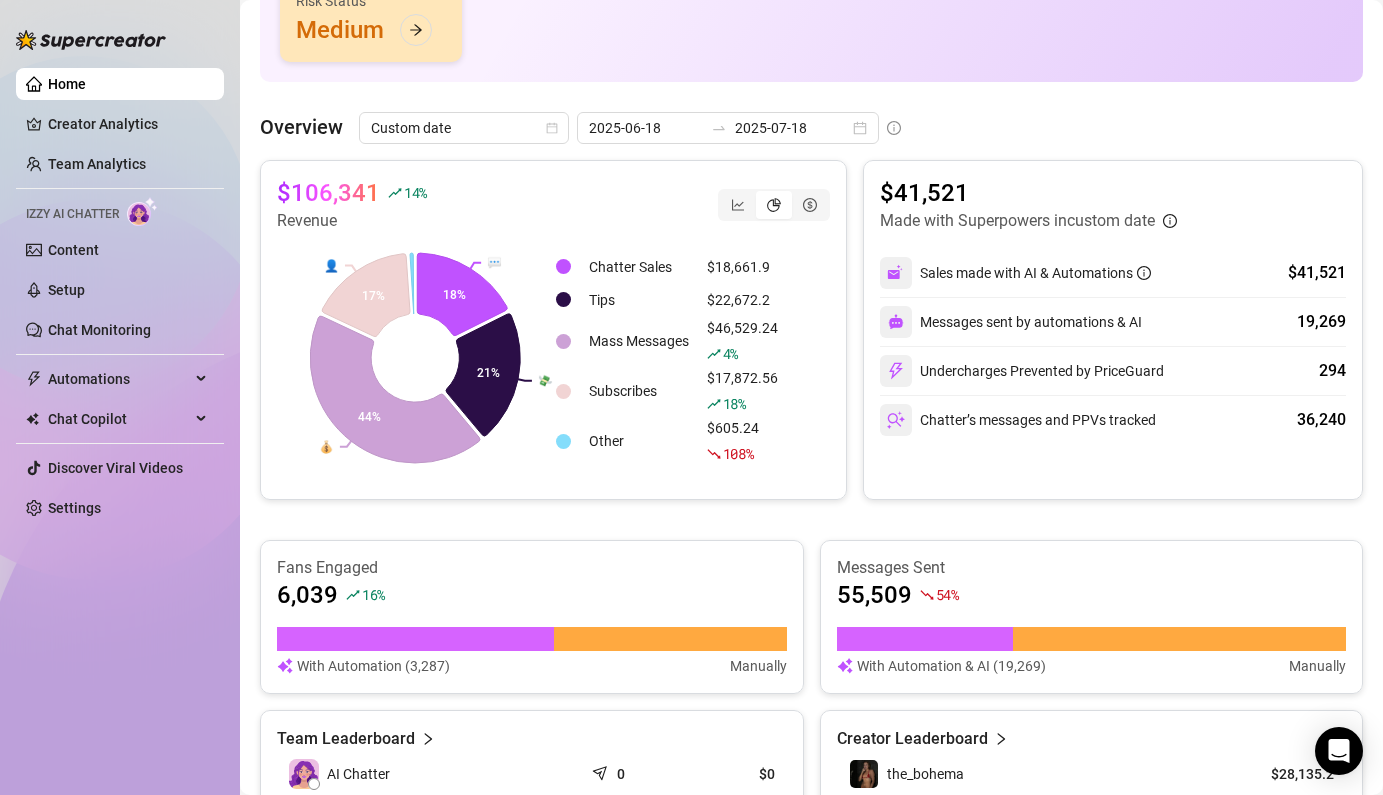 click on "$106,341" at bounding box center [328, 193] 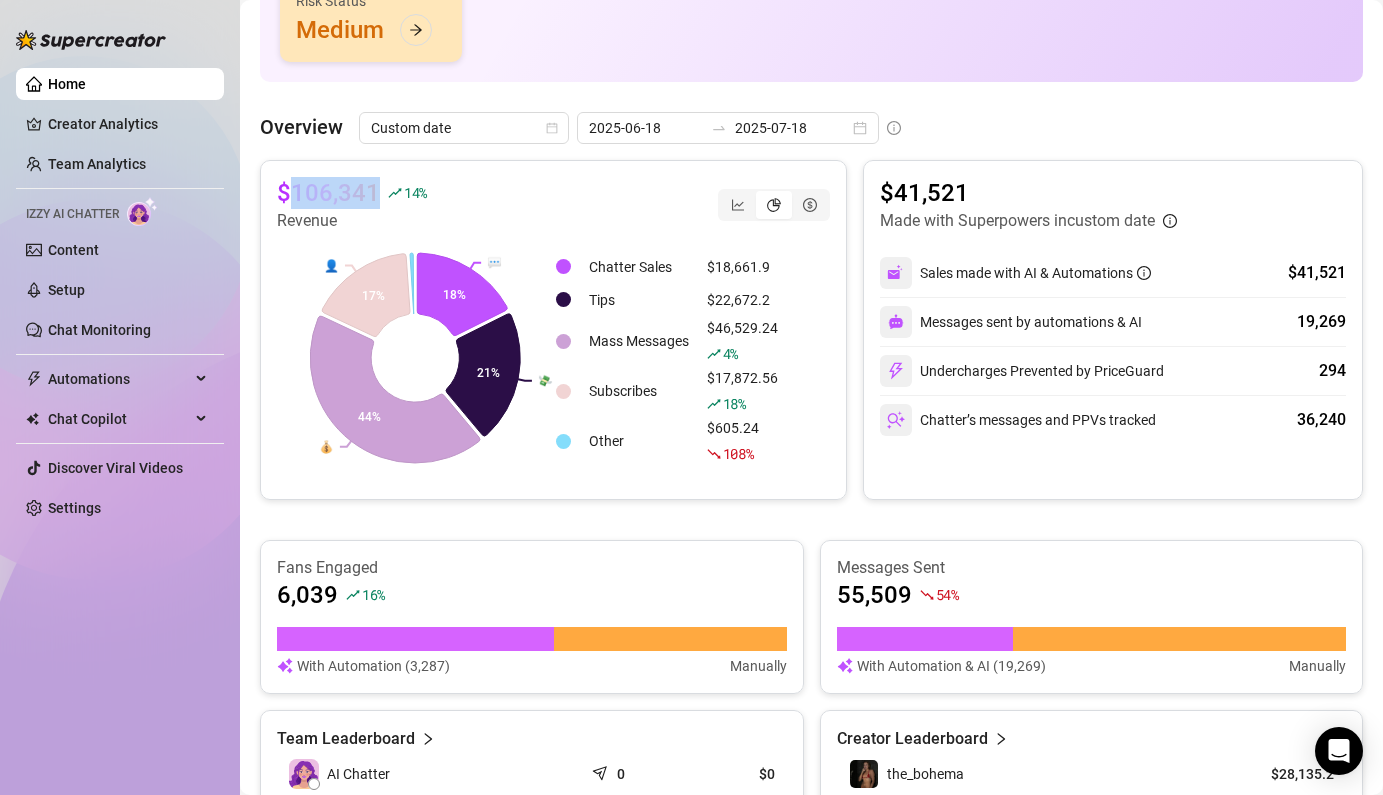 click on "$106,341" at bounding box center [328, 193] 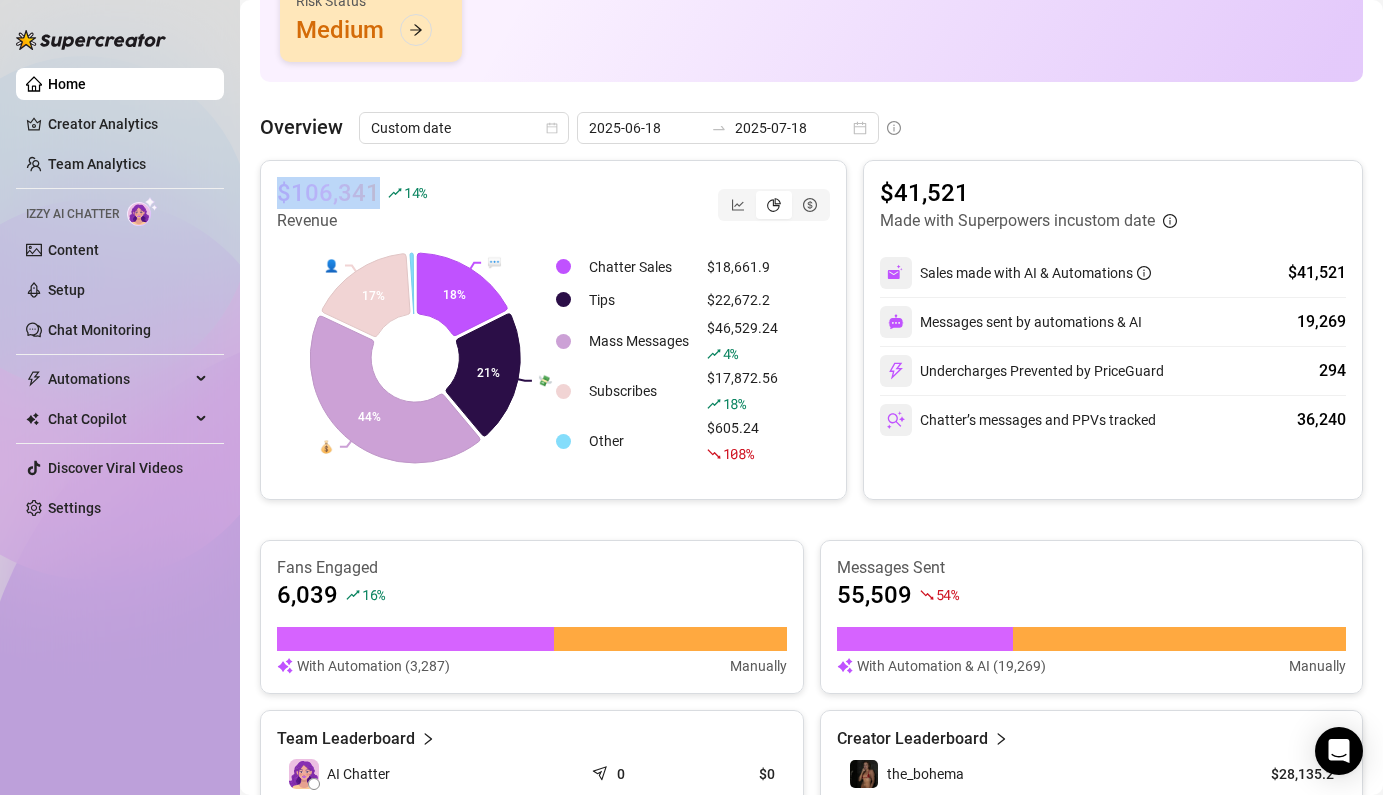 click on "$106,341" at bounding box center [328, 193] 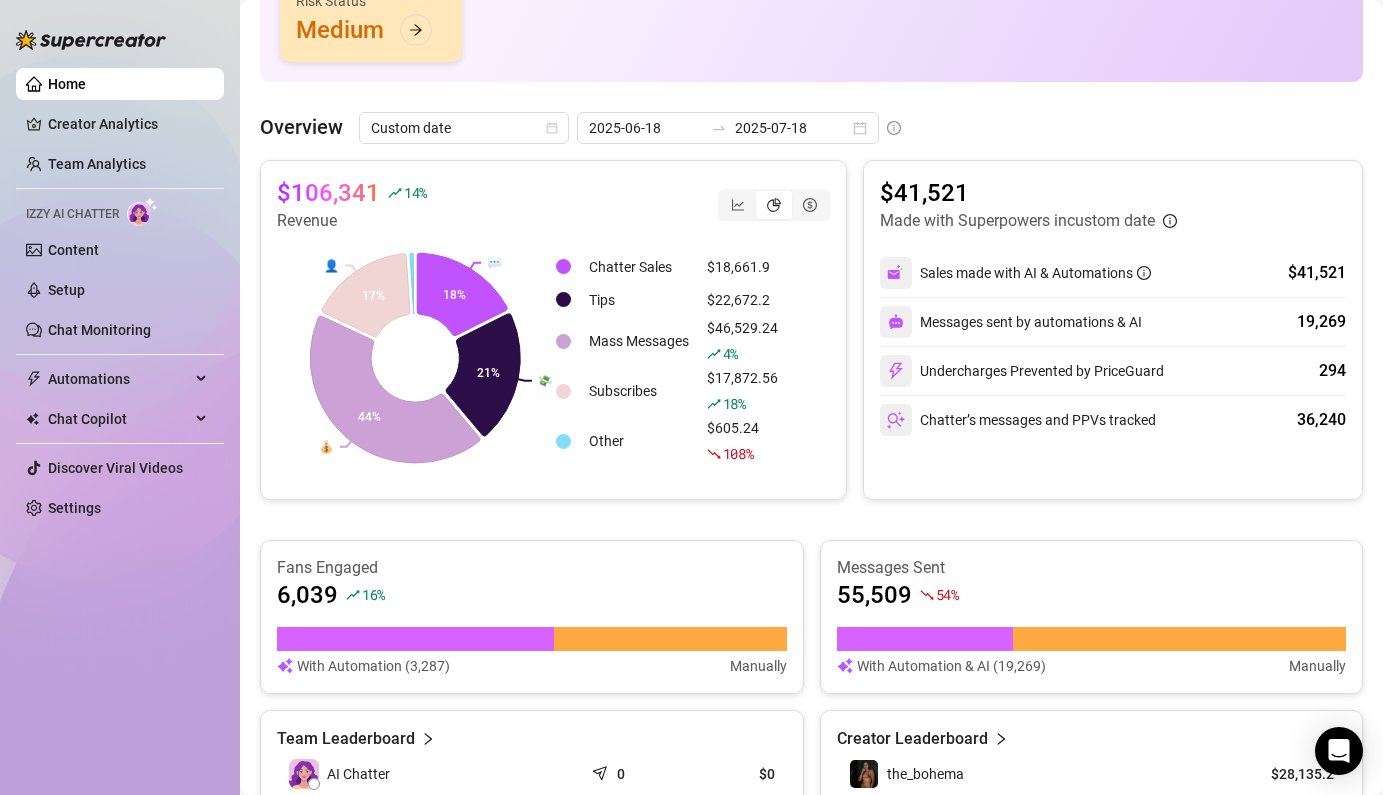 click on "$106,341 14 % Revenue" at bounding box center (553, 205) 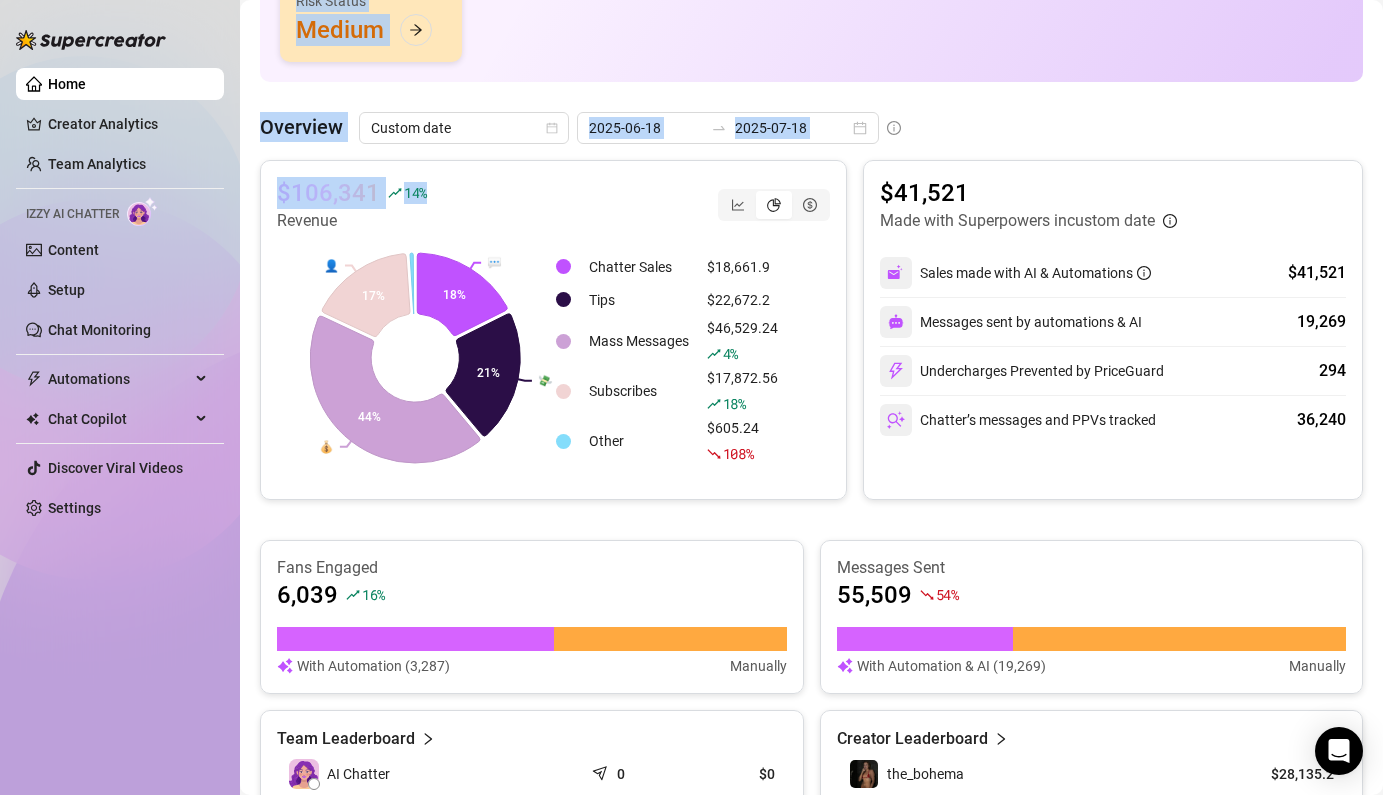 drag, startPoint x: 442, startPoint y: 184, endPoint x: 253, endPoint y: 200, distance: 189.67604 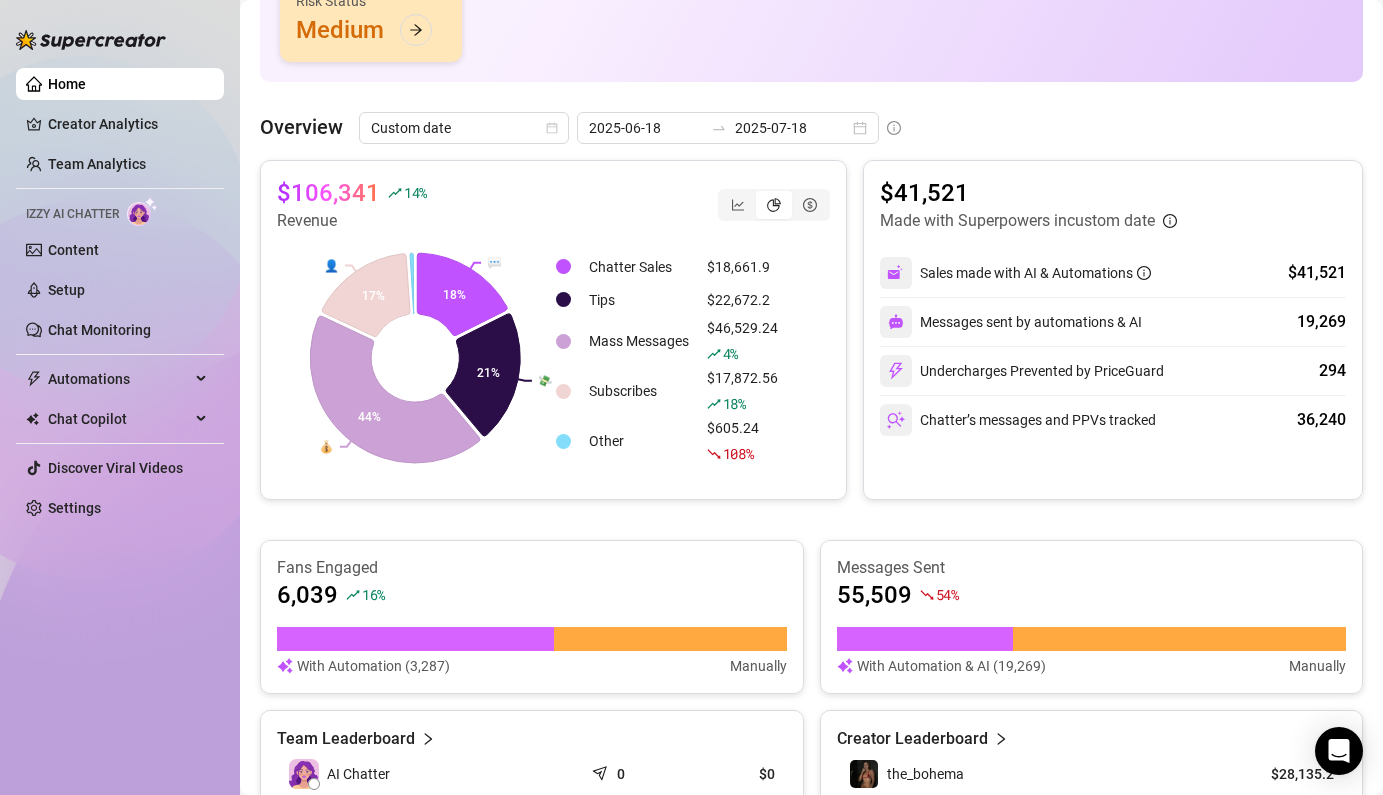 click on "$106,341" at bounding box center [328, 193] 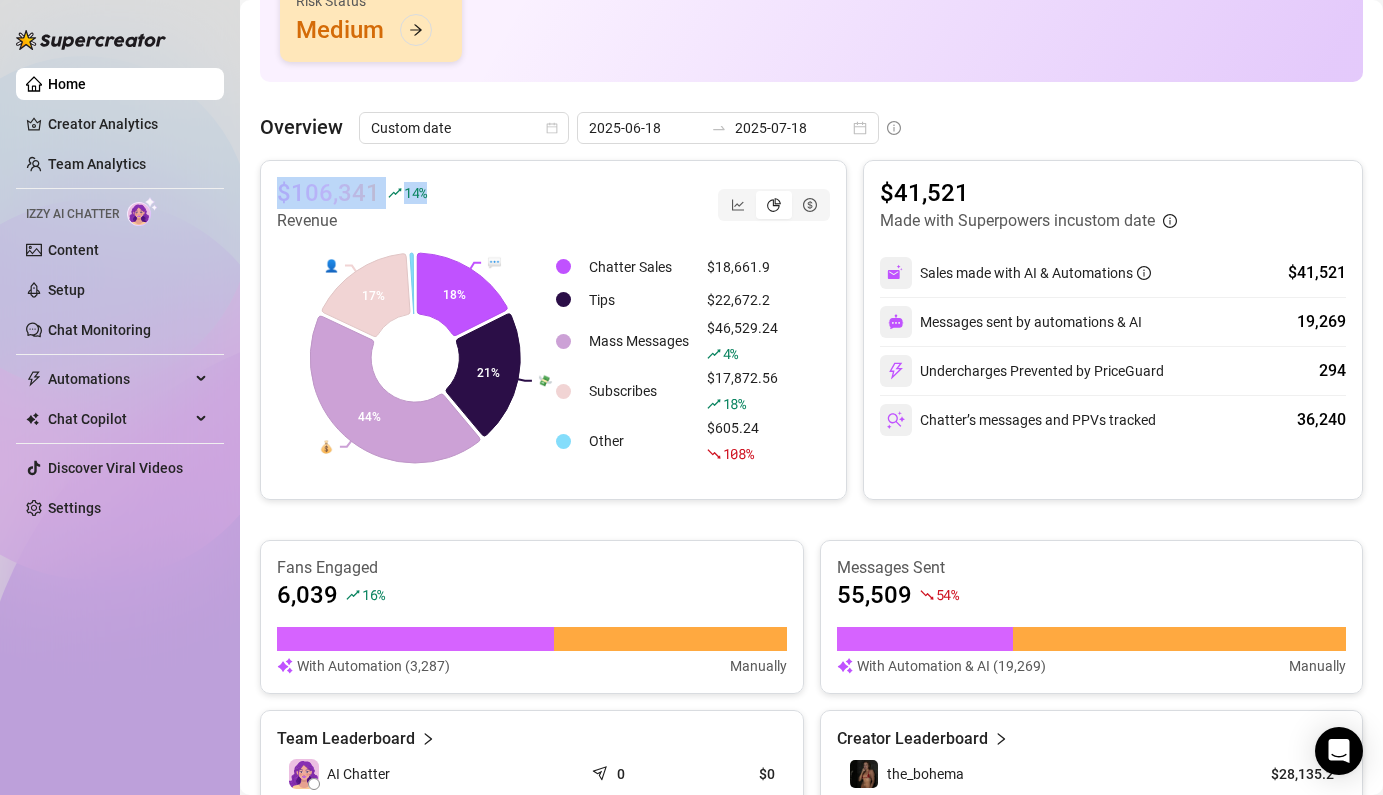 drag, startPoint x: 450, startPoint y: 202, endPoint x: 266, endPoint y: 205, distance: 184.02446 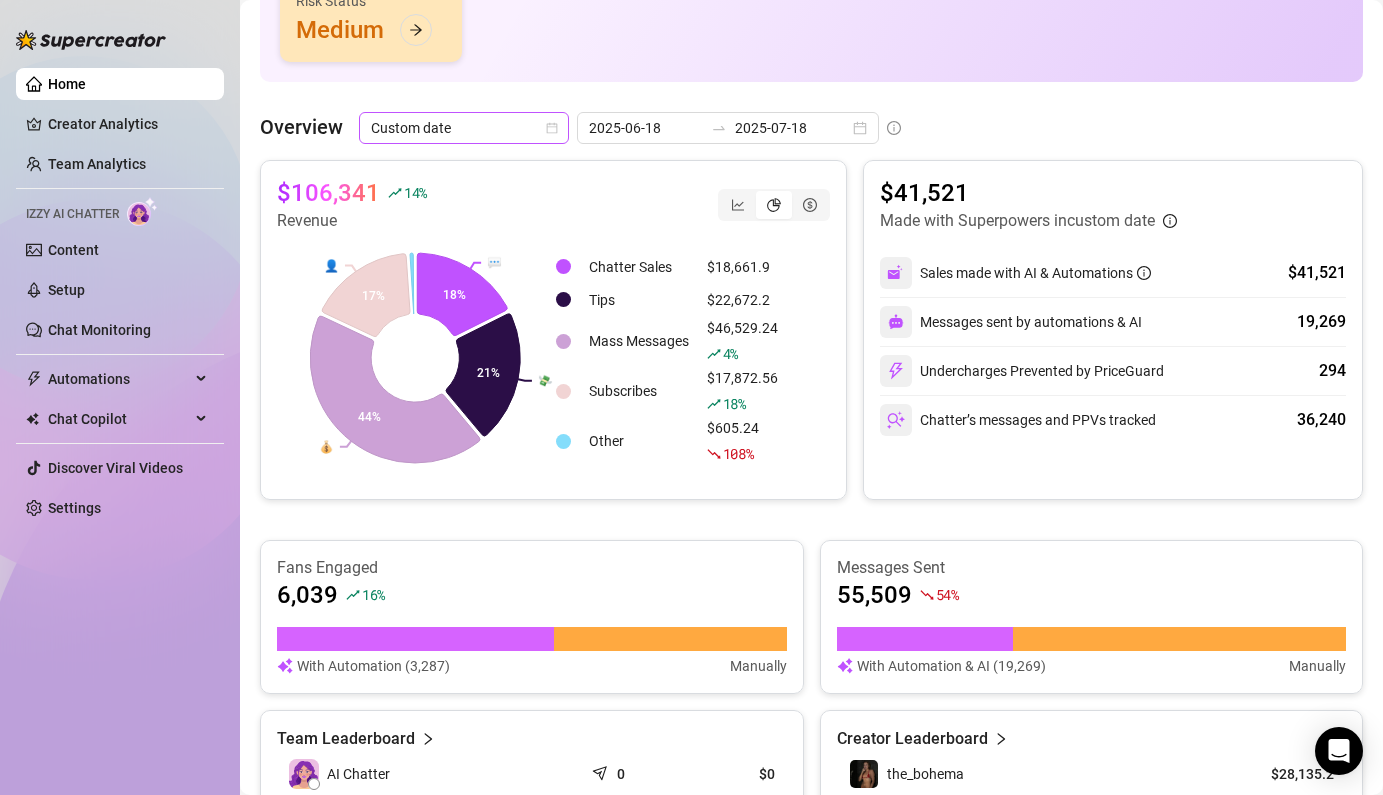 click on "Custom date" at bounding box center (464, 128) 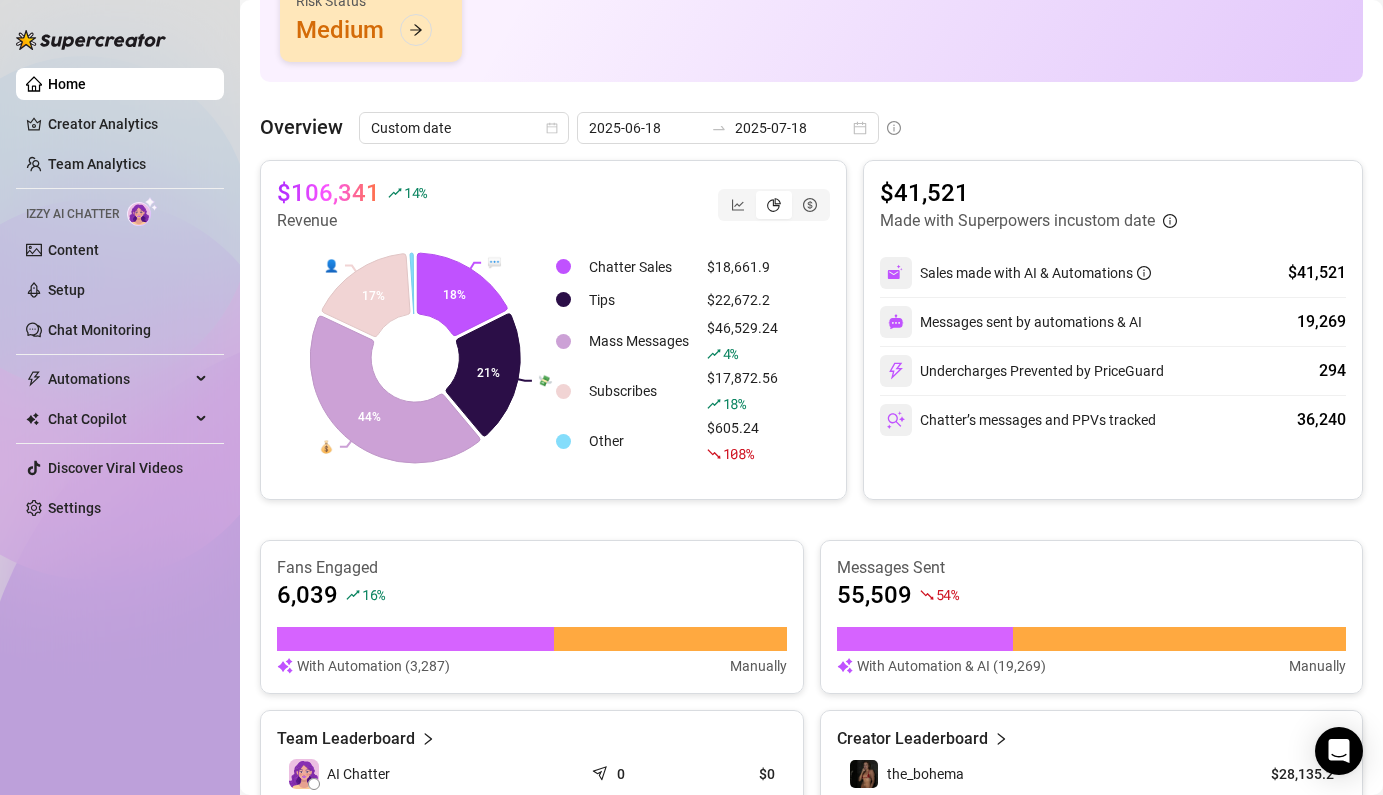 click on "👋 Hey, [FIRST] [LAST] Check OnlyElite.'s achievements with Supercreator $100K Agency Monthly Sales $40K Creator Monthly Sales 10K Creator Total Fans Live Metrics (Last Hour) 👩‍💻 Active Chatters 2 / 18 😴 Snoozing Chatters 0 💵 Sales $55 💬 Messages Sent 13 📪 Unread Messages 99 Risk Status Medium Overview Custom date [DATE] [DATE] $106,341 14 % Revenue 💬 💸 💰 👤 18% 21% 44% 17% Chatter Sales $18,661.9 Tips $22,672.2 Mass Messages $46,529.24 4 % Subscribes $17,872.56 18 % Other $605.24 108 % $41,521 Made with Superpowers in custom date Sales made with AI & Automations $41,521 Messages sent by automations & AI 19,269 Undercharges Prevented by PriceGuard 294 Chatter’s messages and PPVs tracked 36,240 Fans Engaged 6,039 16 % With Automation (3,287) Manually Messages Sent 55,509 54 % With Automation & AI (19,269) Manually Team Leaderboard AI Chatter 0 $0 Guy A. 6,934 $14,326.6 Dana R. 6,357 $7,935.2 Chap צ. 8,336 $5,666.4 Amit 7,797 $5,624.55 1 2 3 4 the_bohema 1 2" at bounding box center (811, 779) 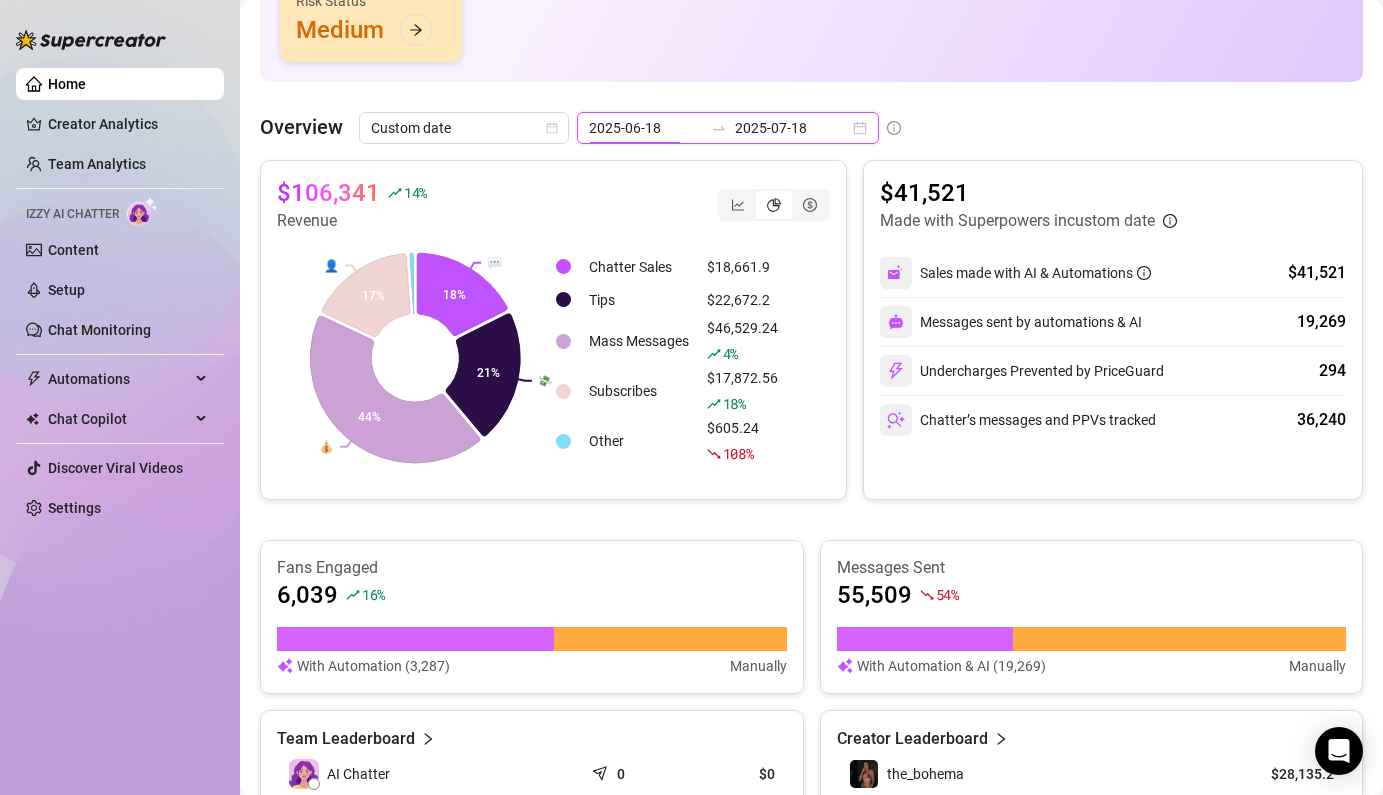 click on "2025-06-18" at bounding box center [646, 128] 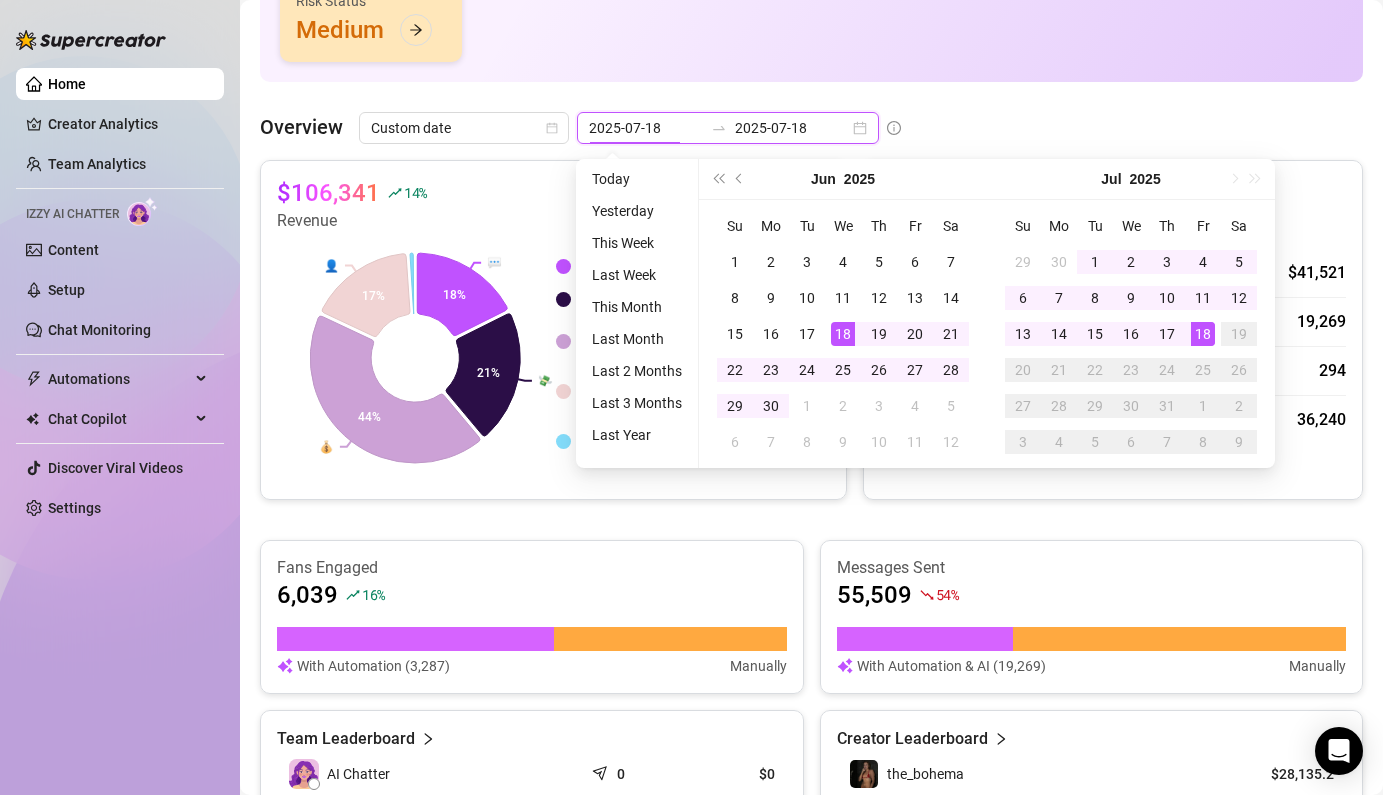 type on "2025-07-17" 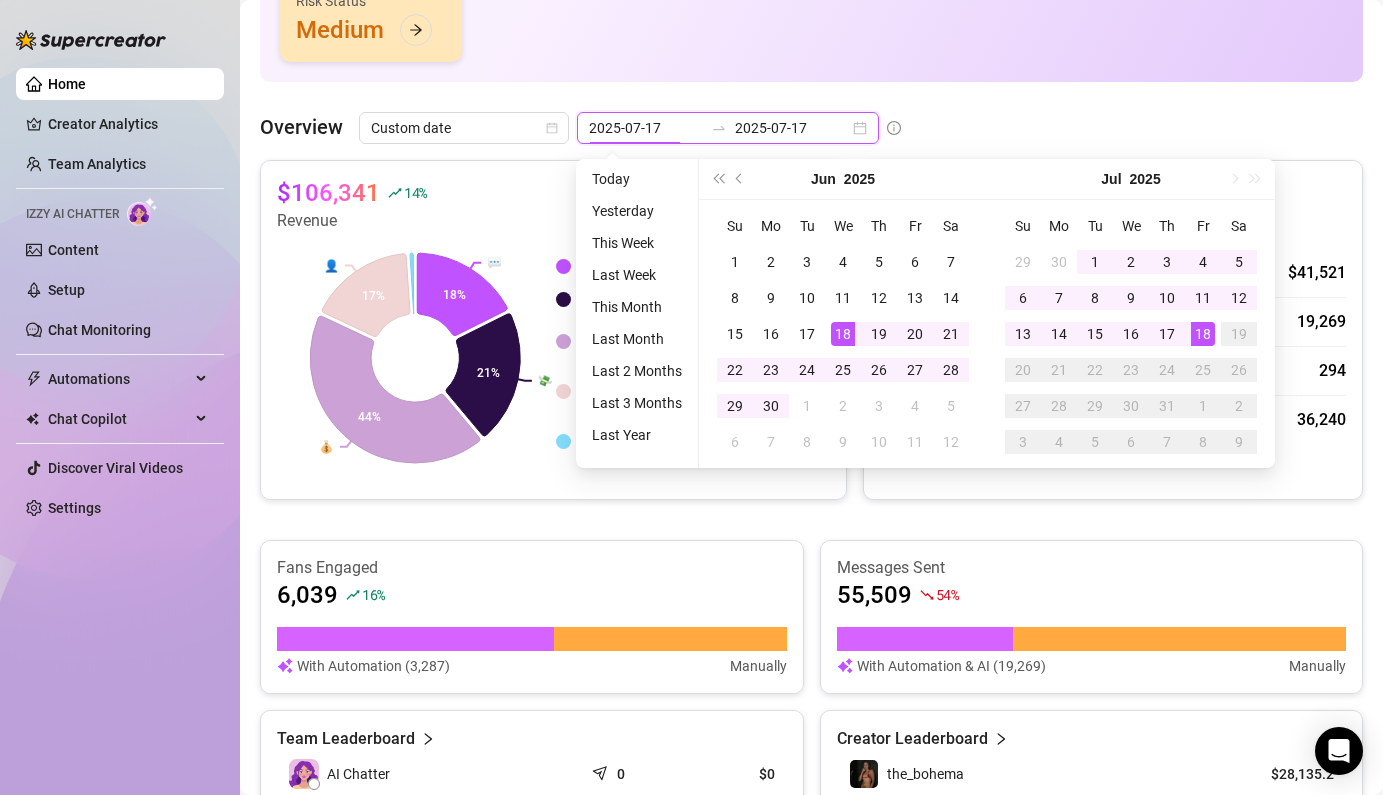type on "2025-06-18" 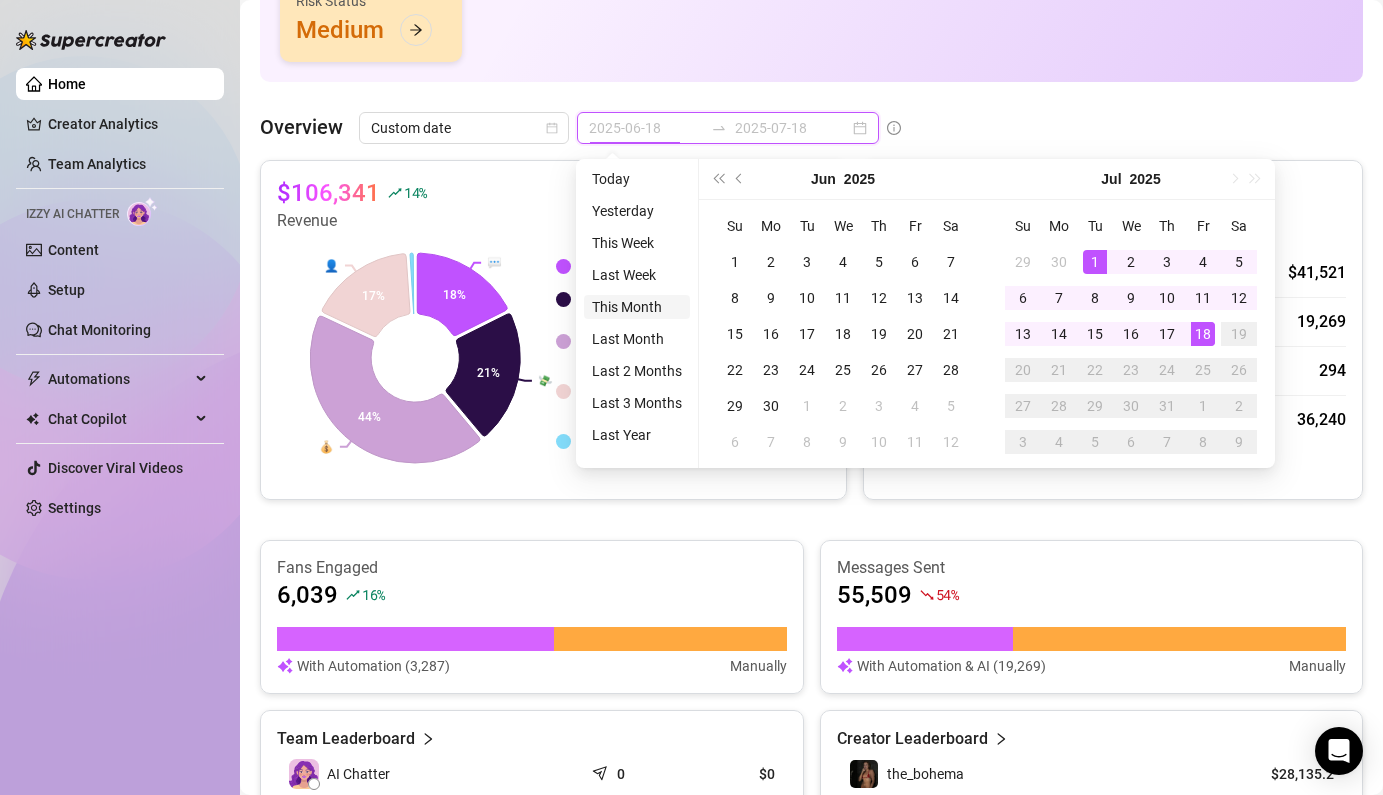 type on "2025-07-01" 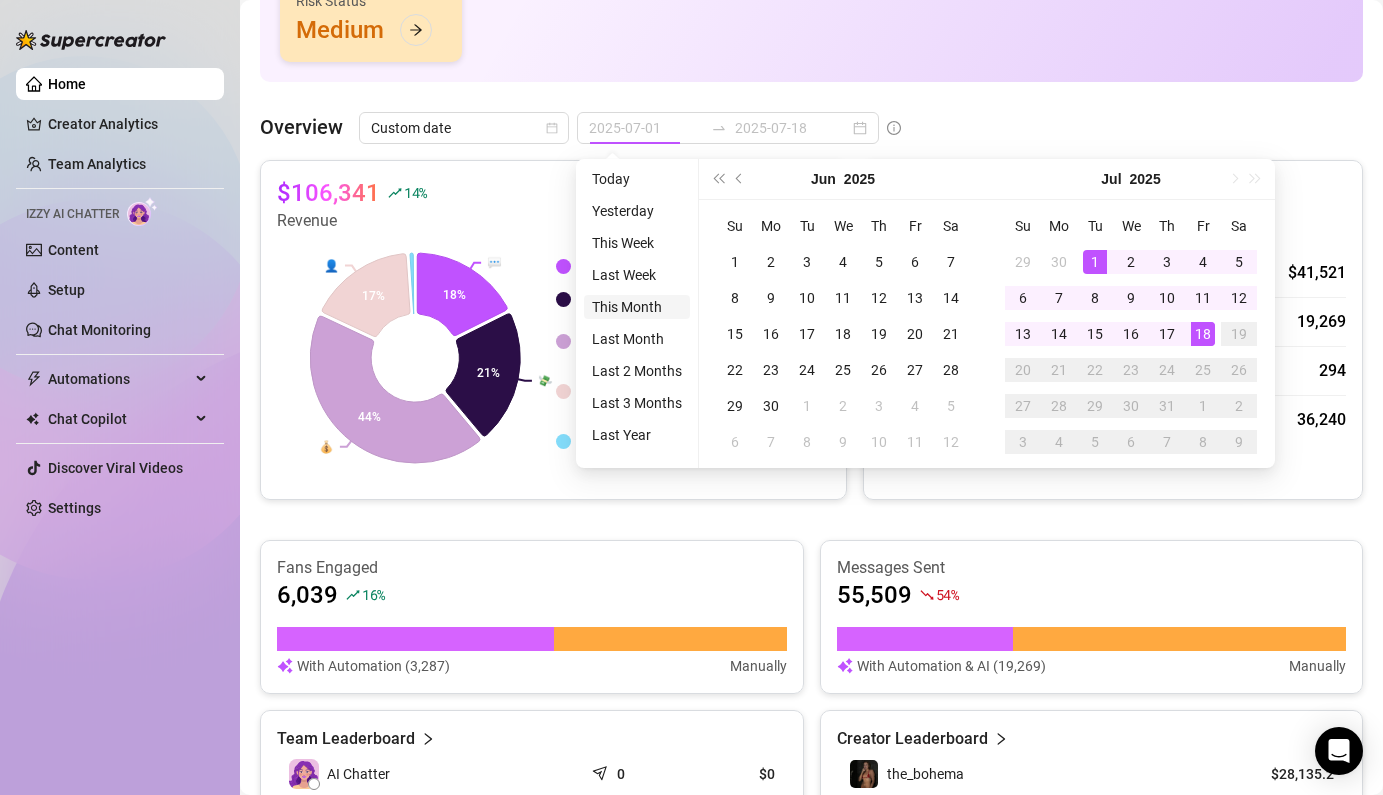 click on "This Month" at bounding box center [637, 307] 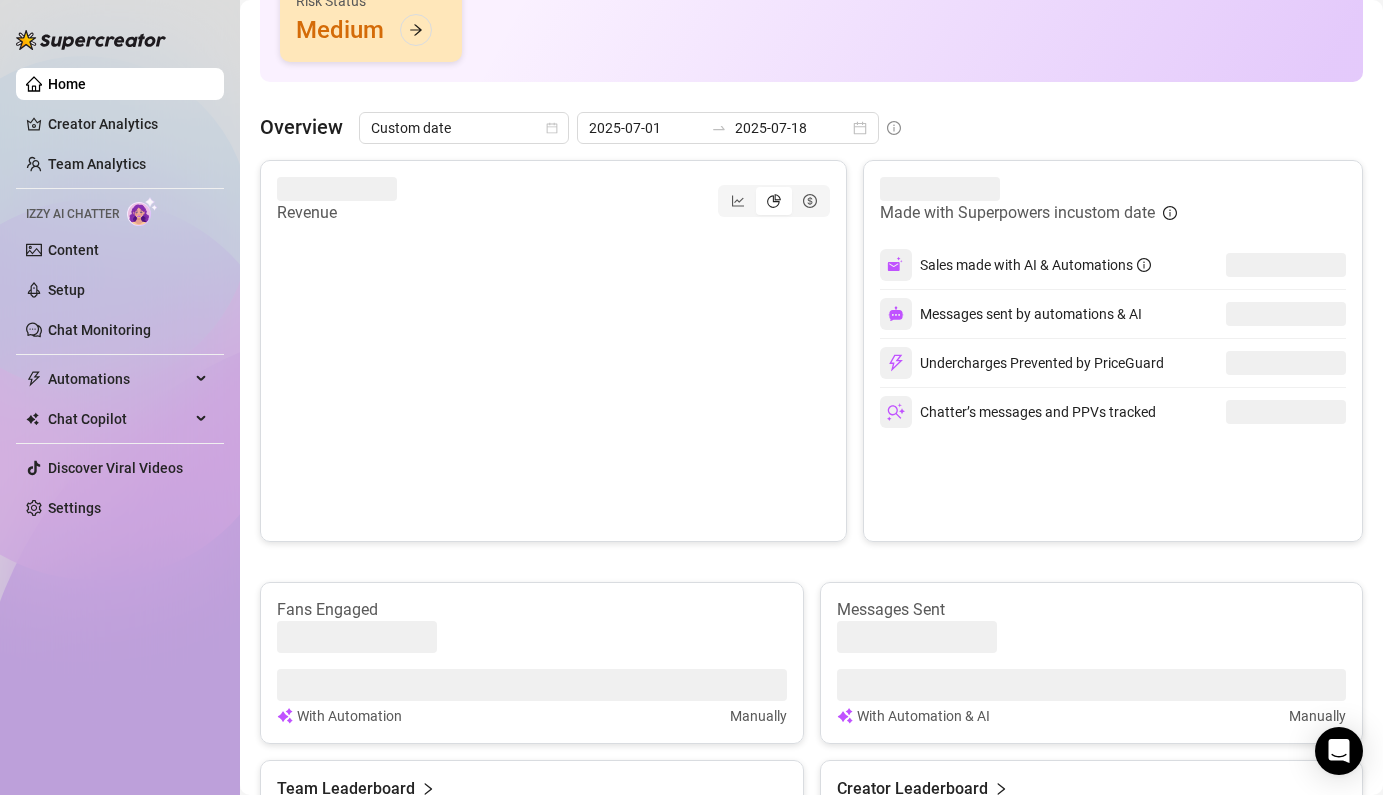 click at bounding box center (415, 375) 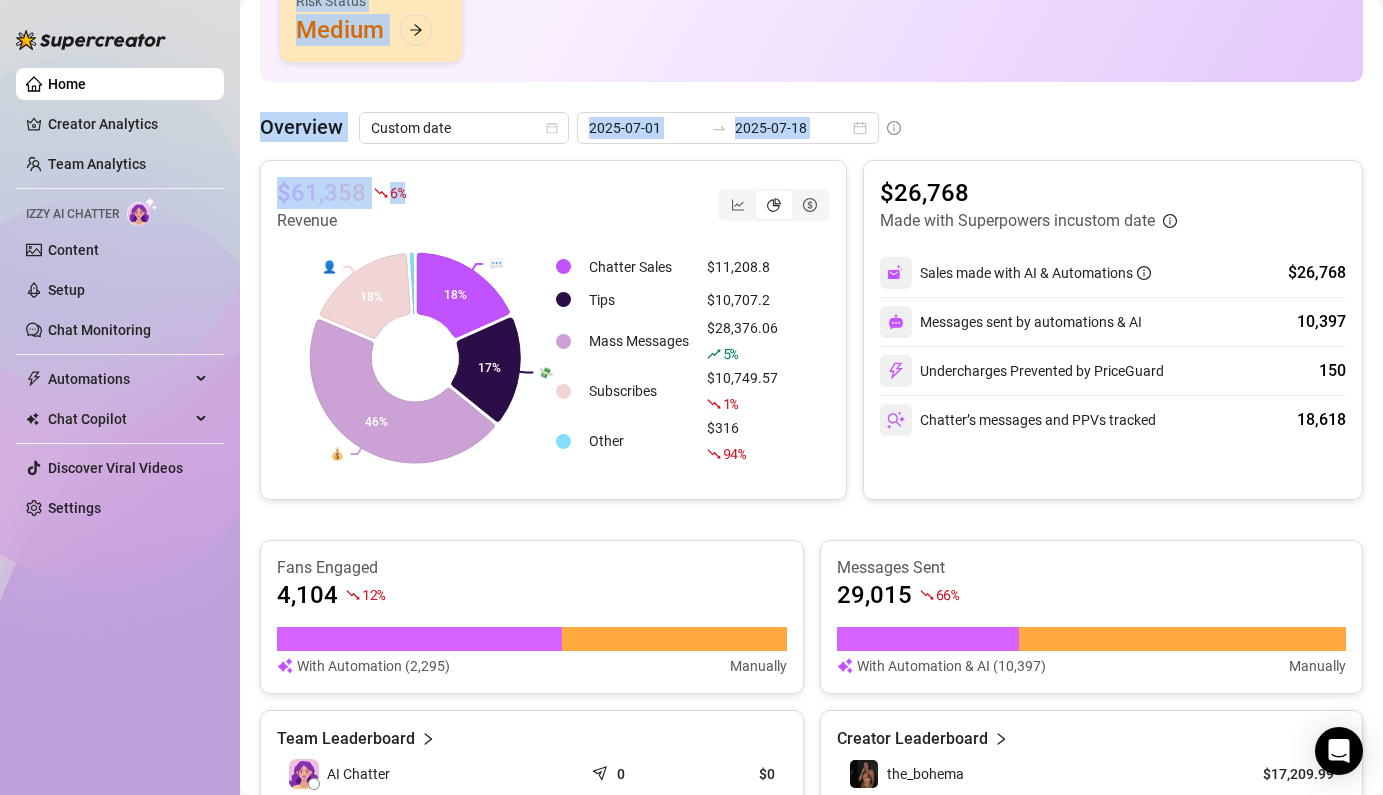 drag, startPoint x: 406, startPoint y: 191, endPoint x: 256, endPoint y: 191, distance: 150 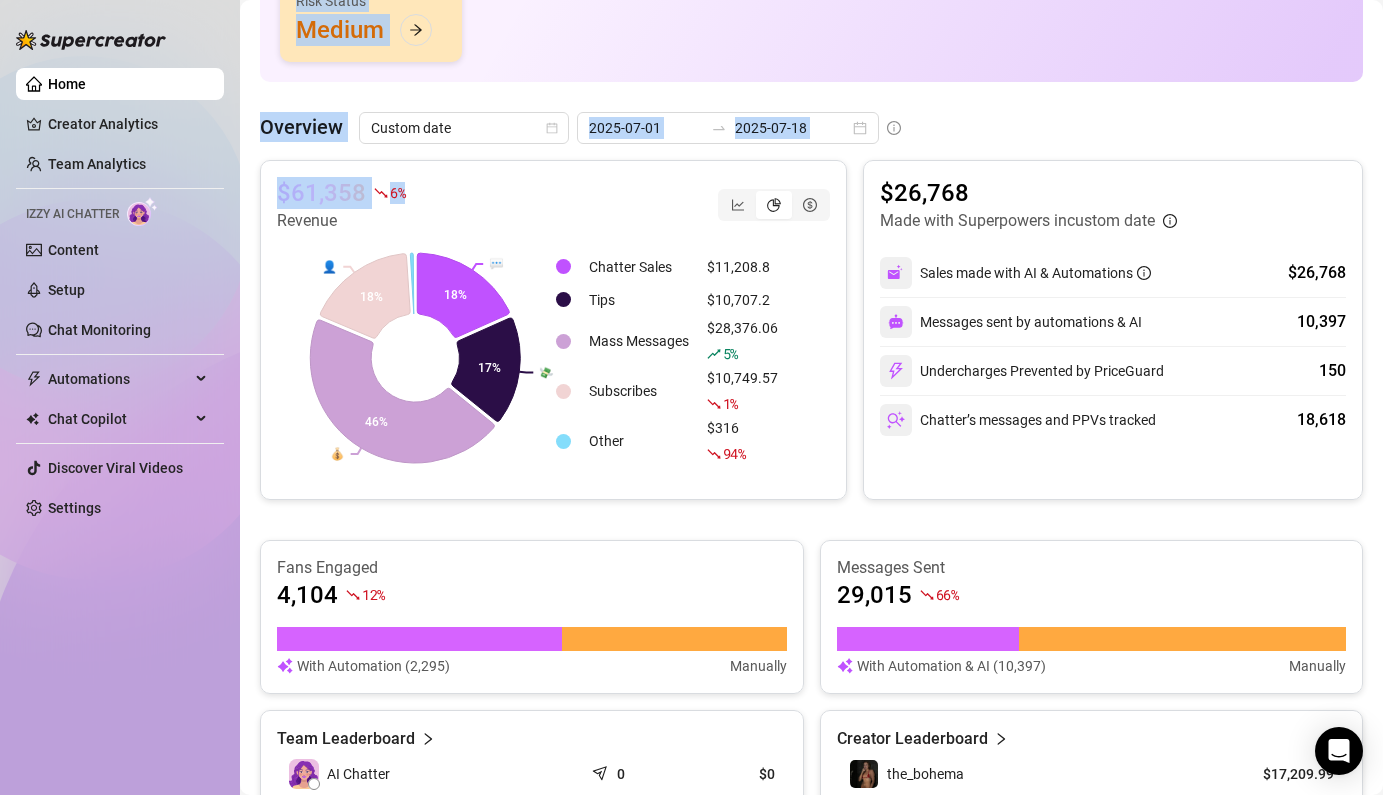 click on "$61,358" at bounding box center (321, 193) 